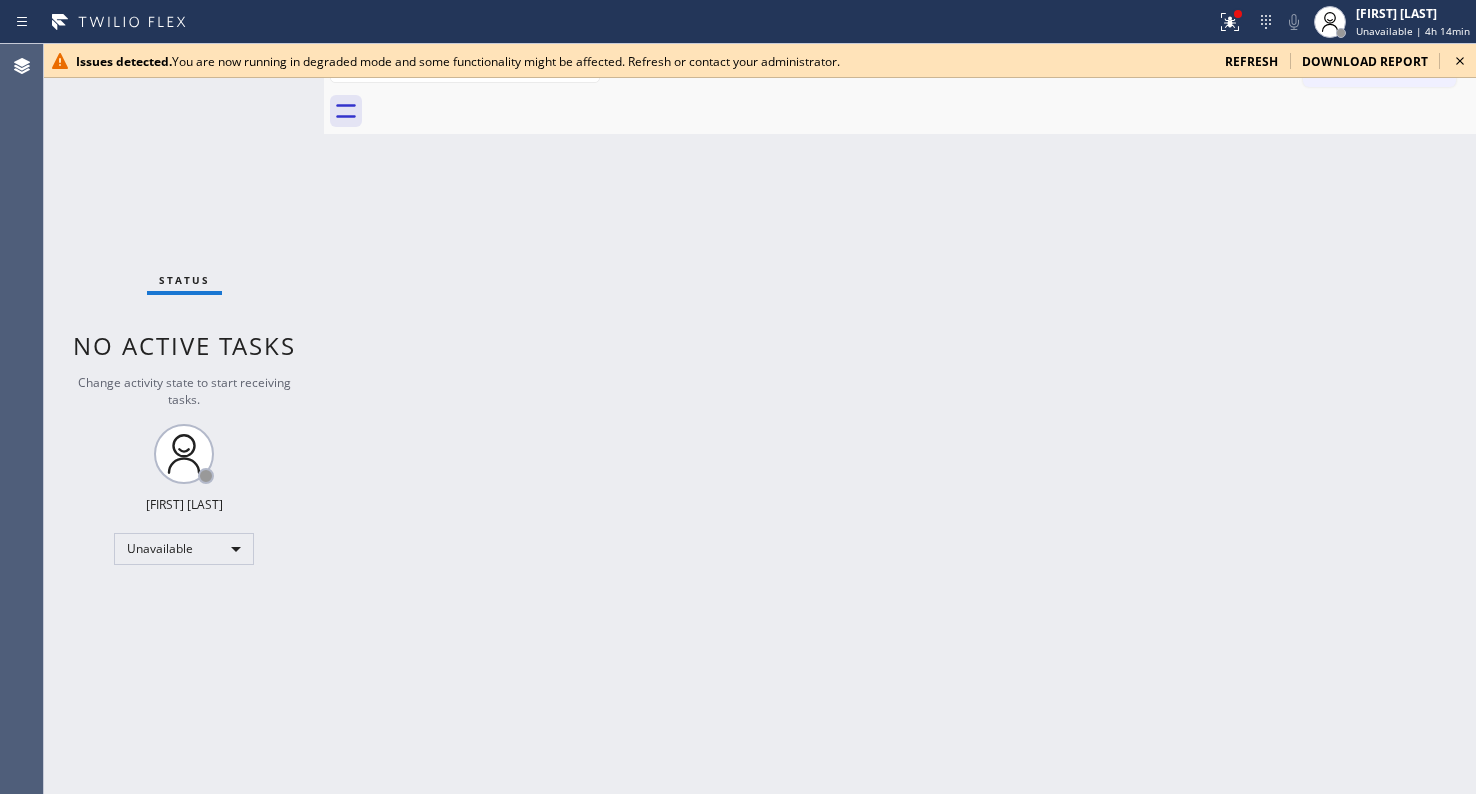scroll, scrollTop: 0, scrollLeft: 0, axis: both 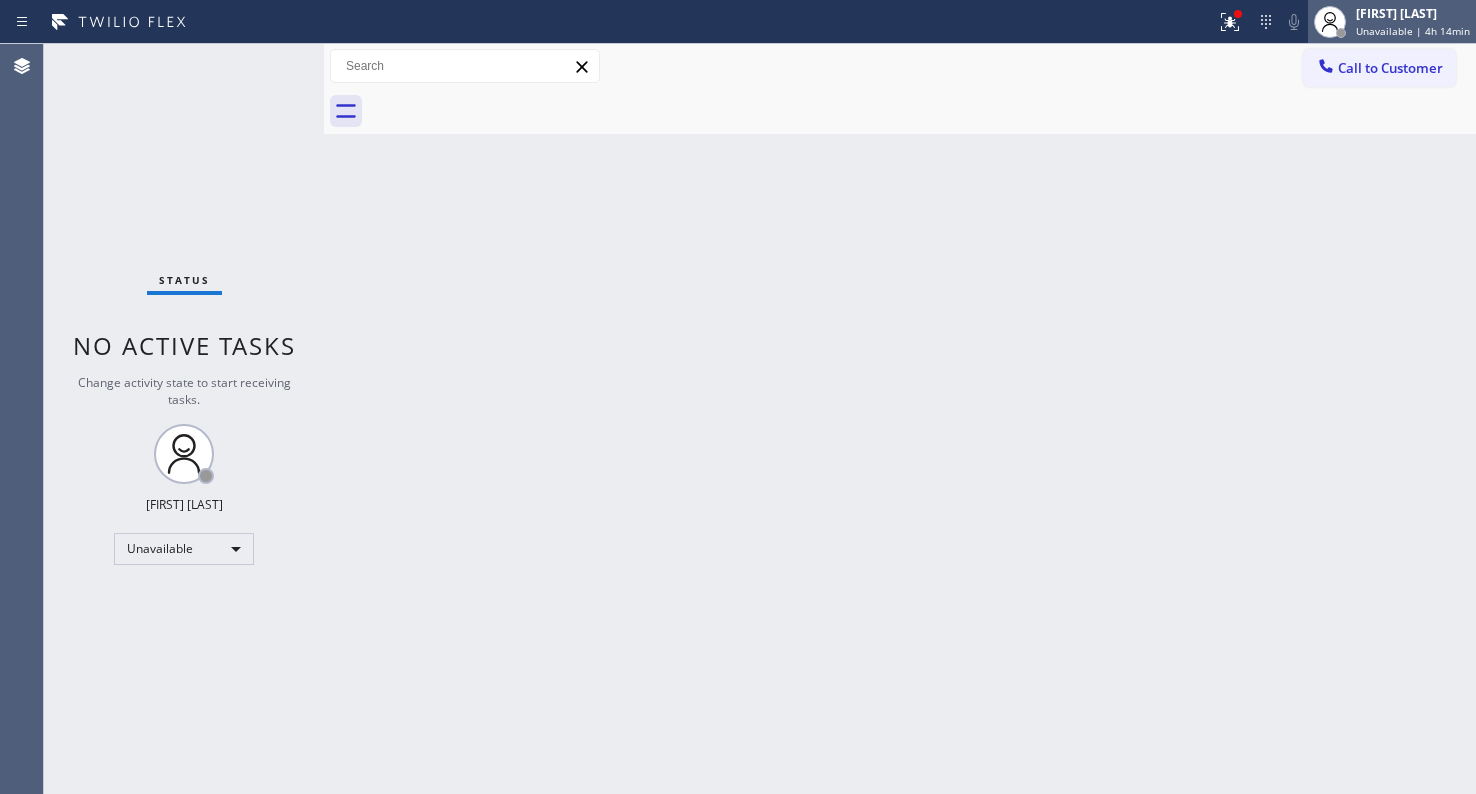 click on "Mitz Ledelbeth Santoya Unavailable | 4h 14min" at bounding box center [1392, 22] 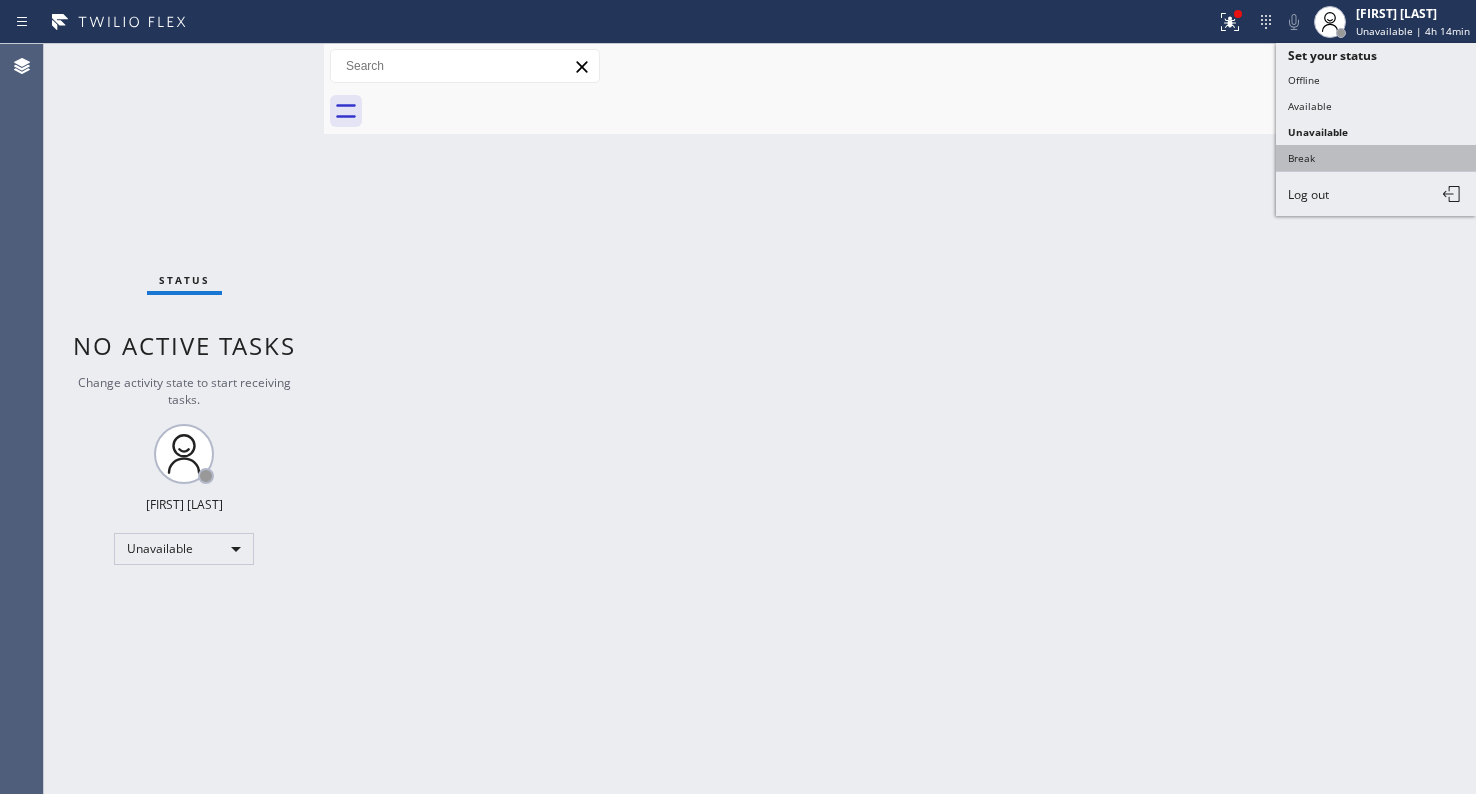 click on "Break" at bounding box center (1376, 158) 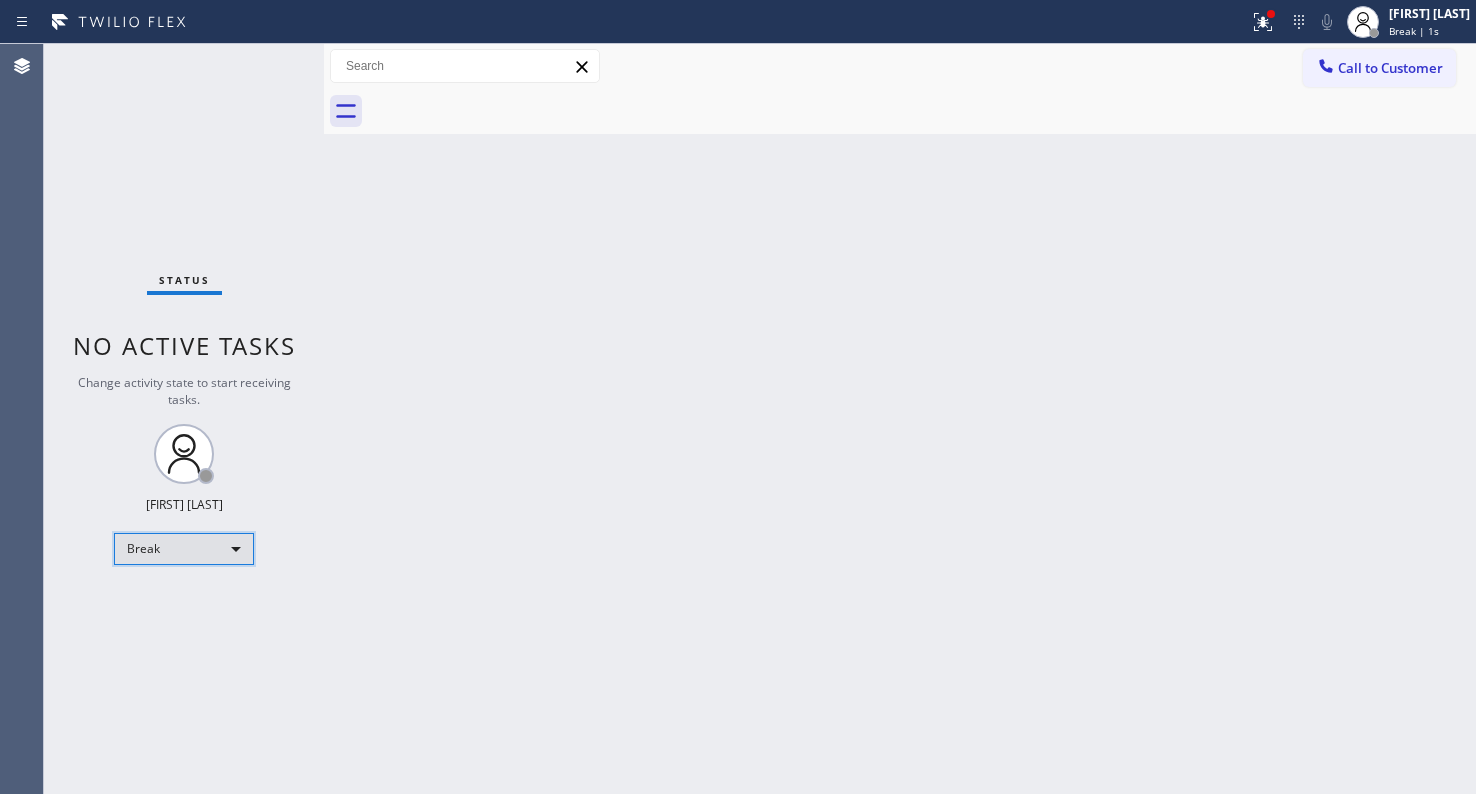 click on "Break" at bounding box center (184, 549) 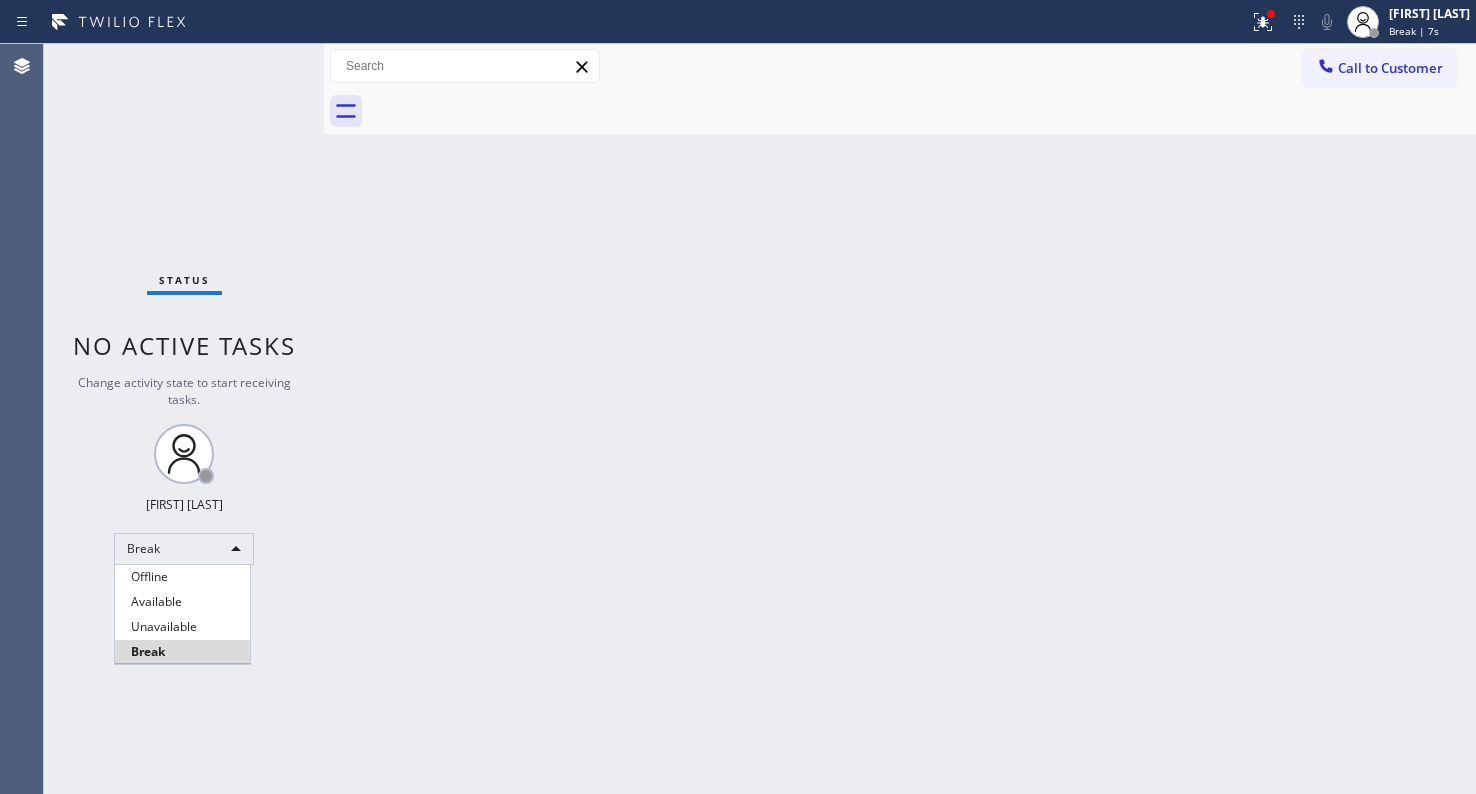type 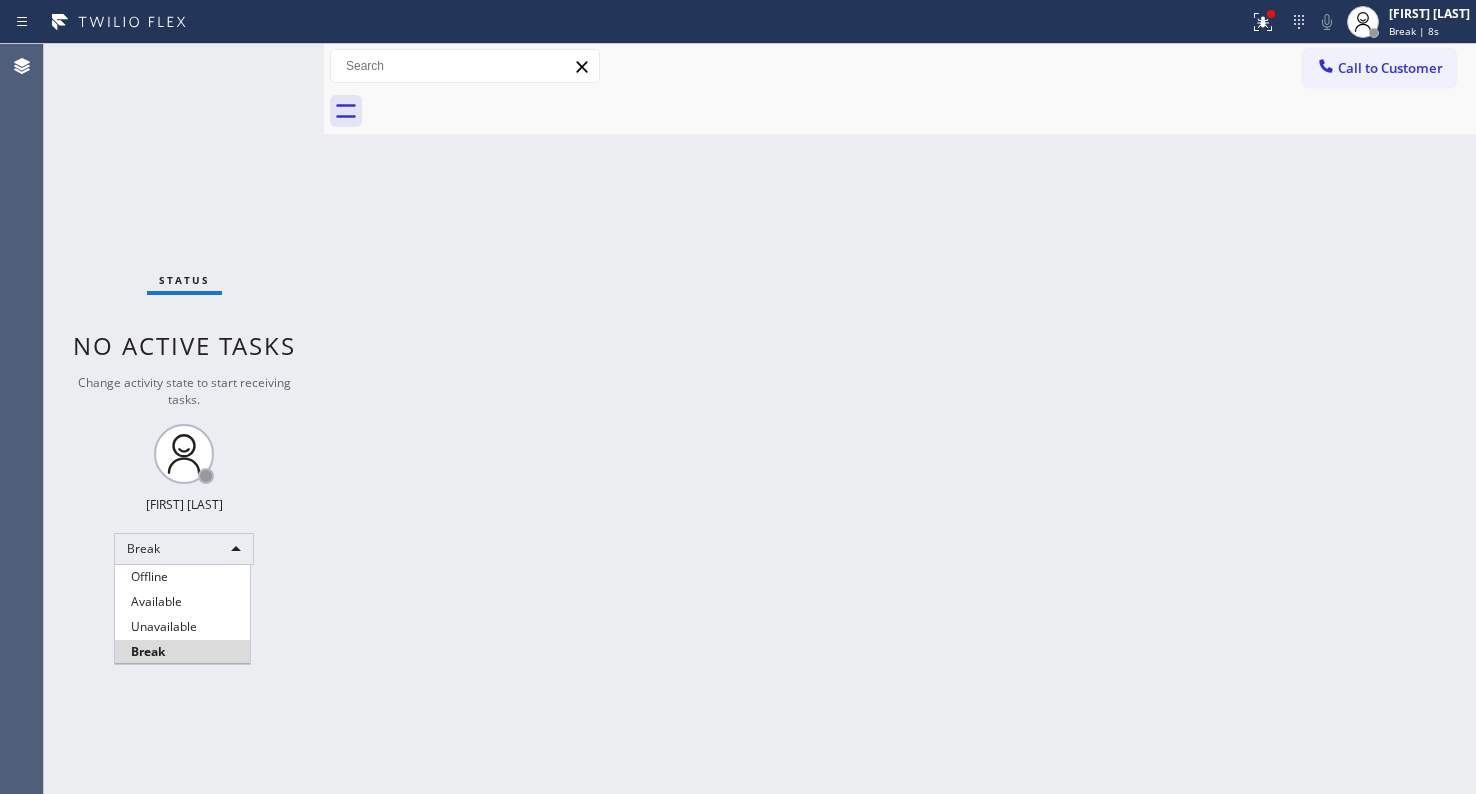 type 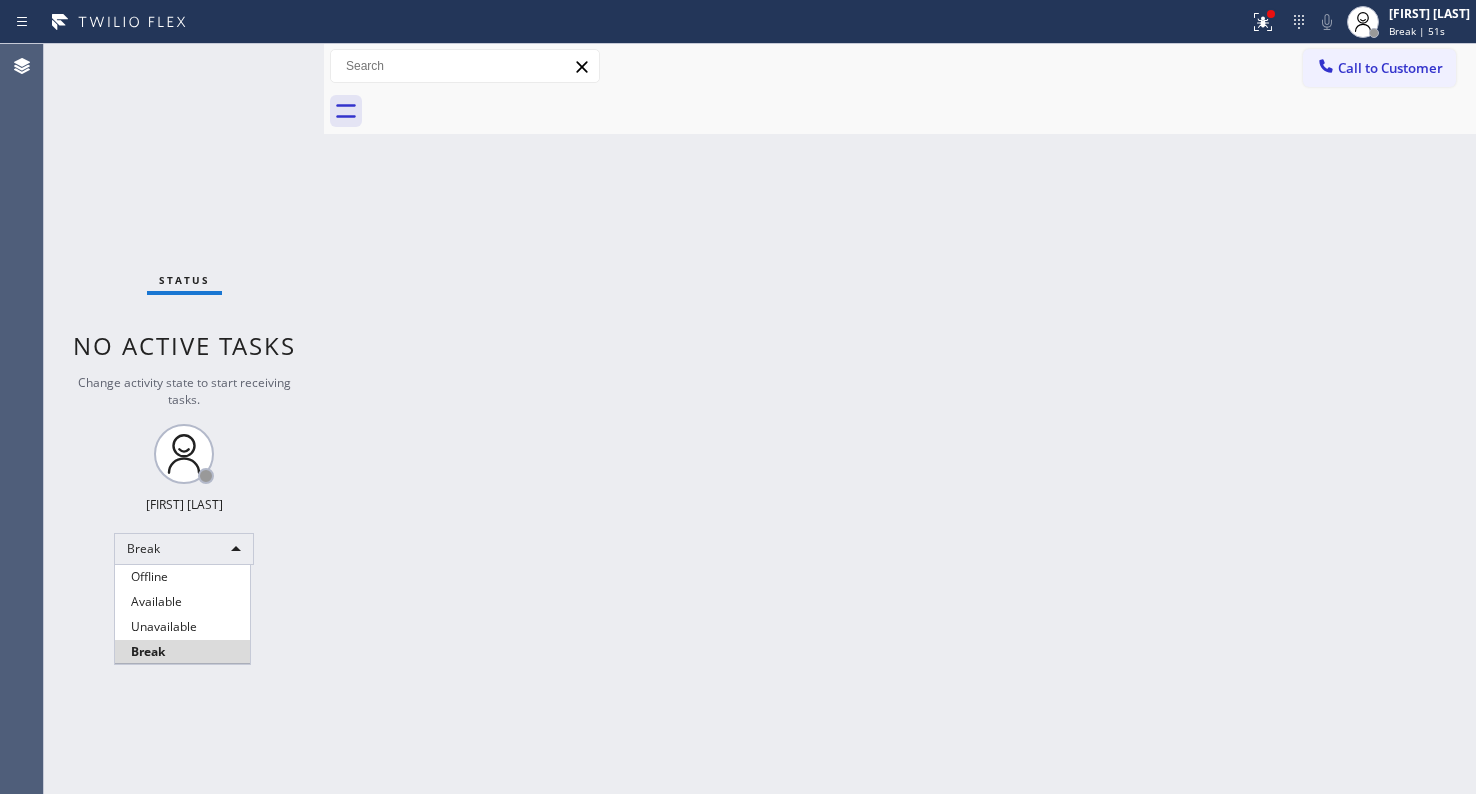 type 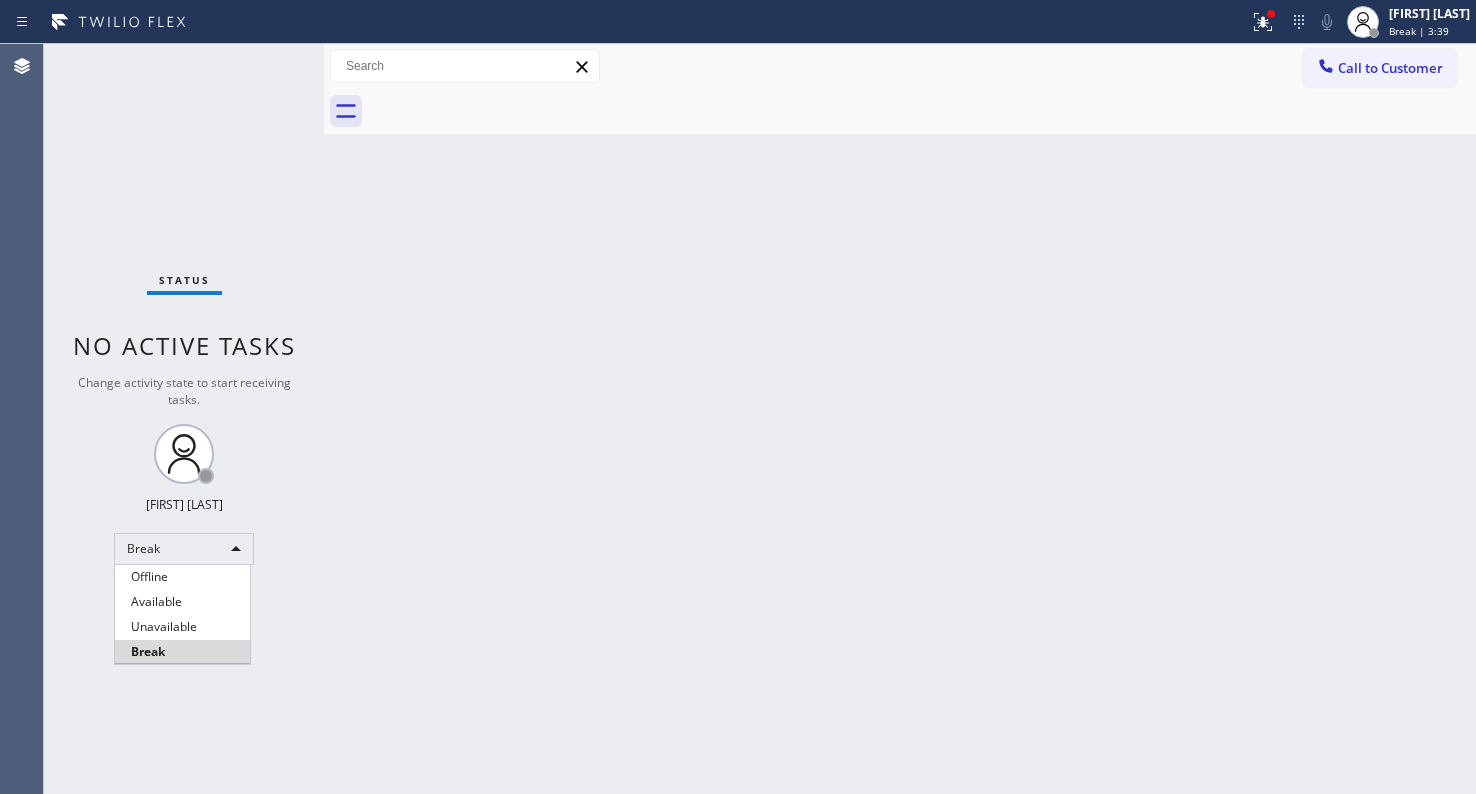 type 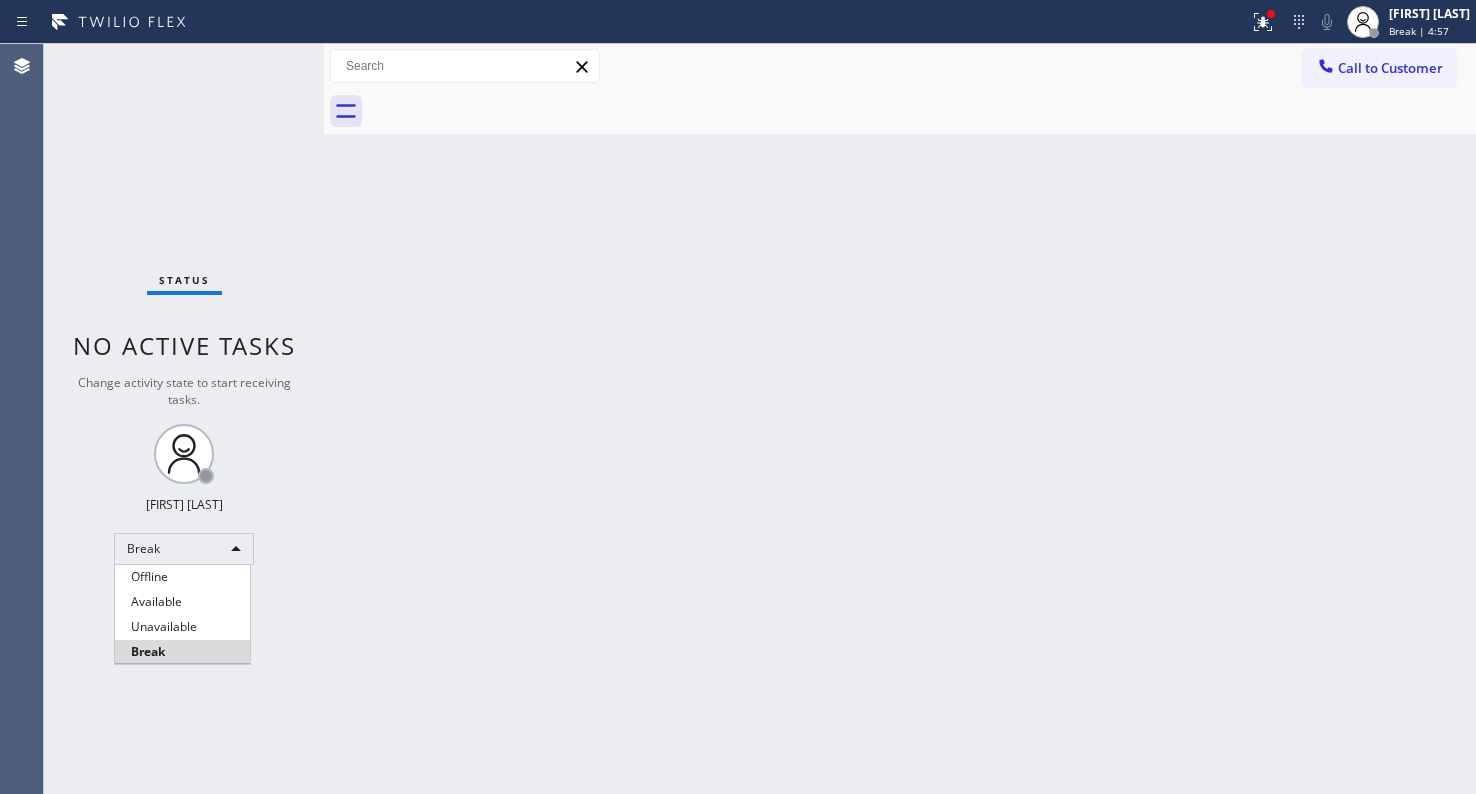 type 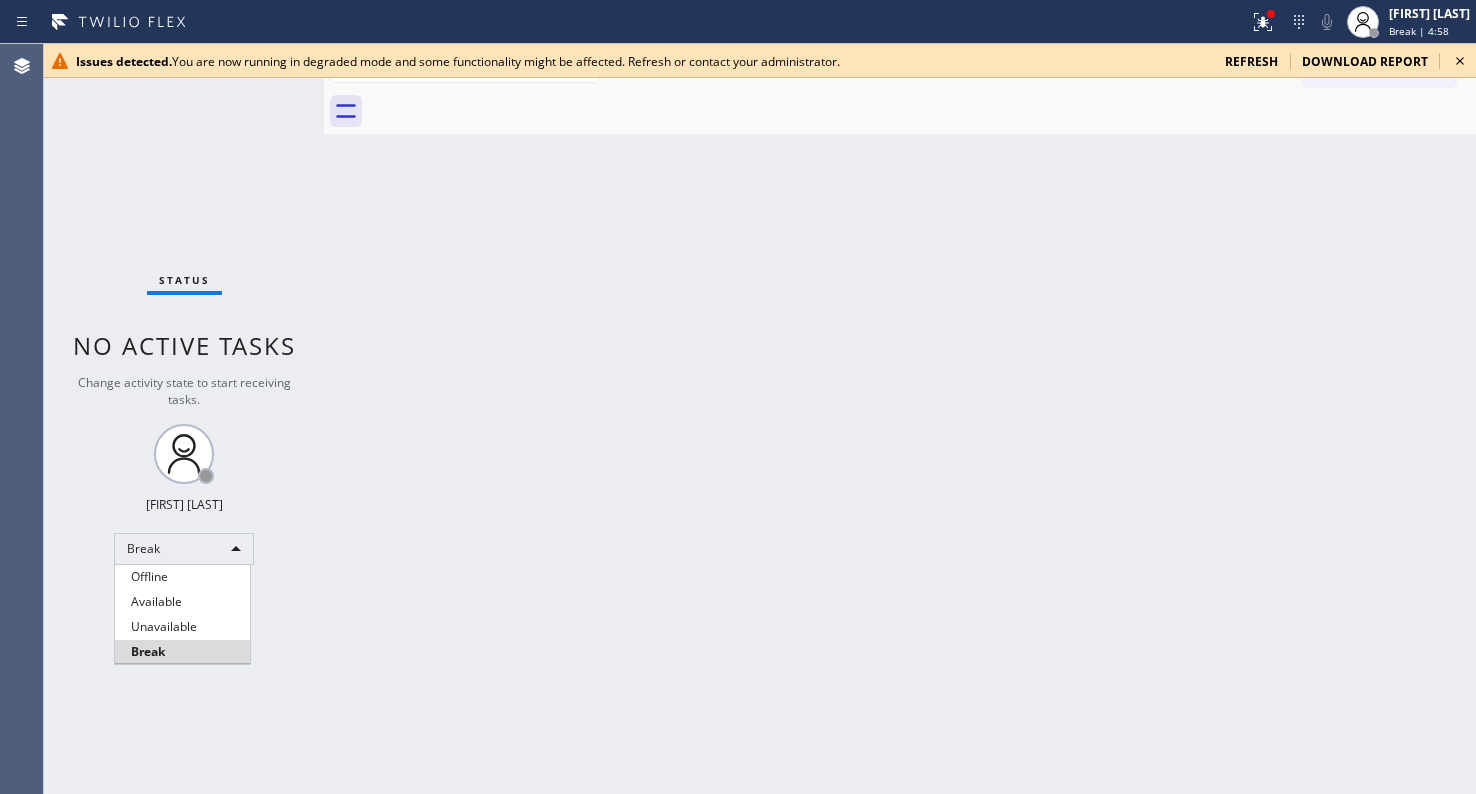 type 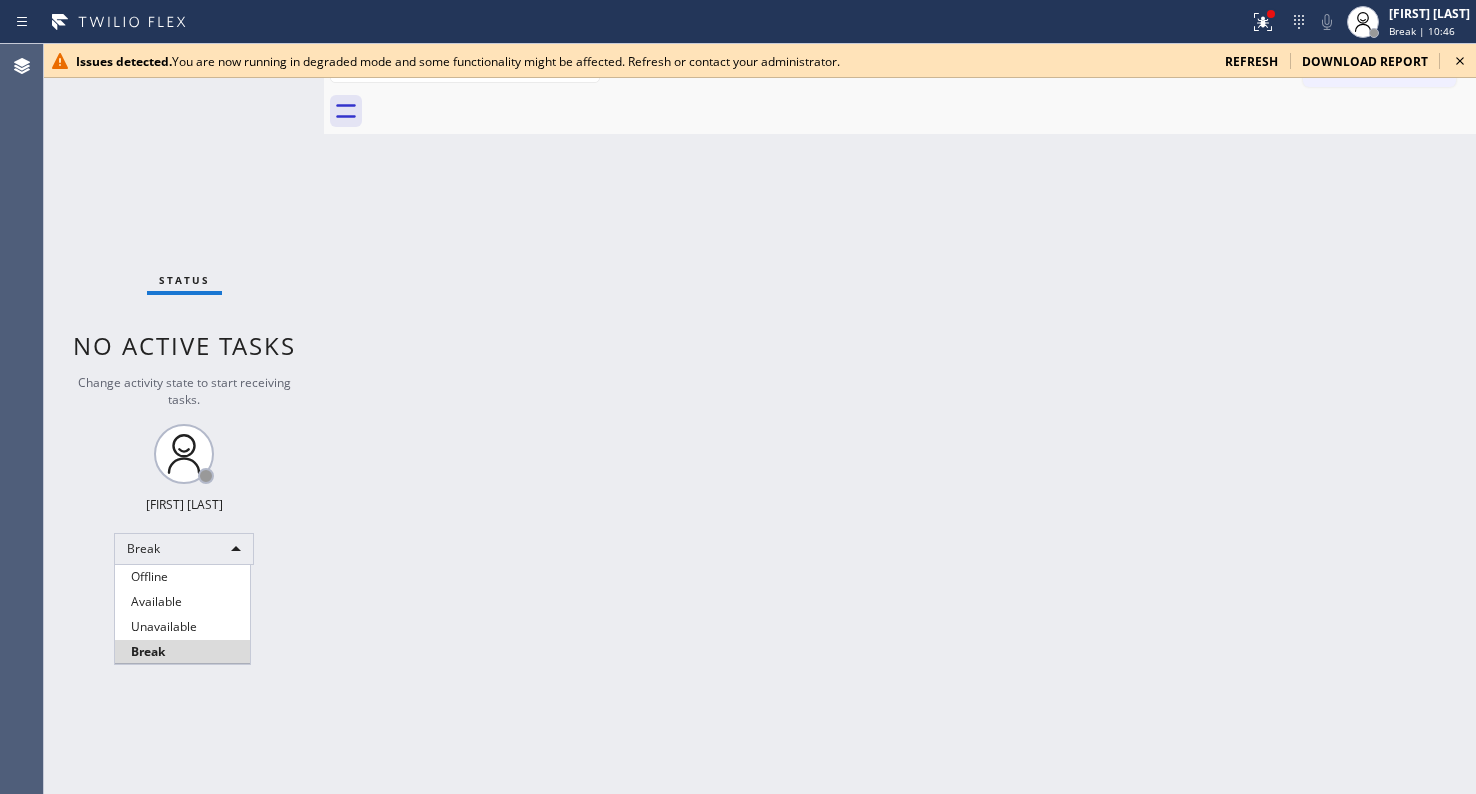 type 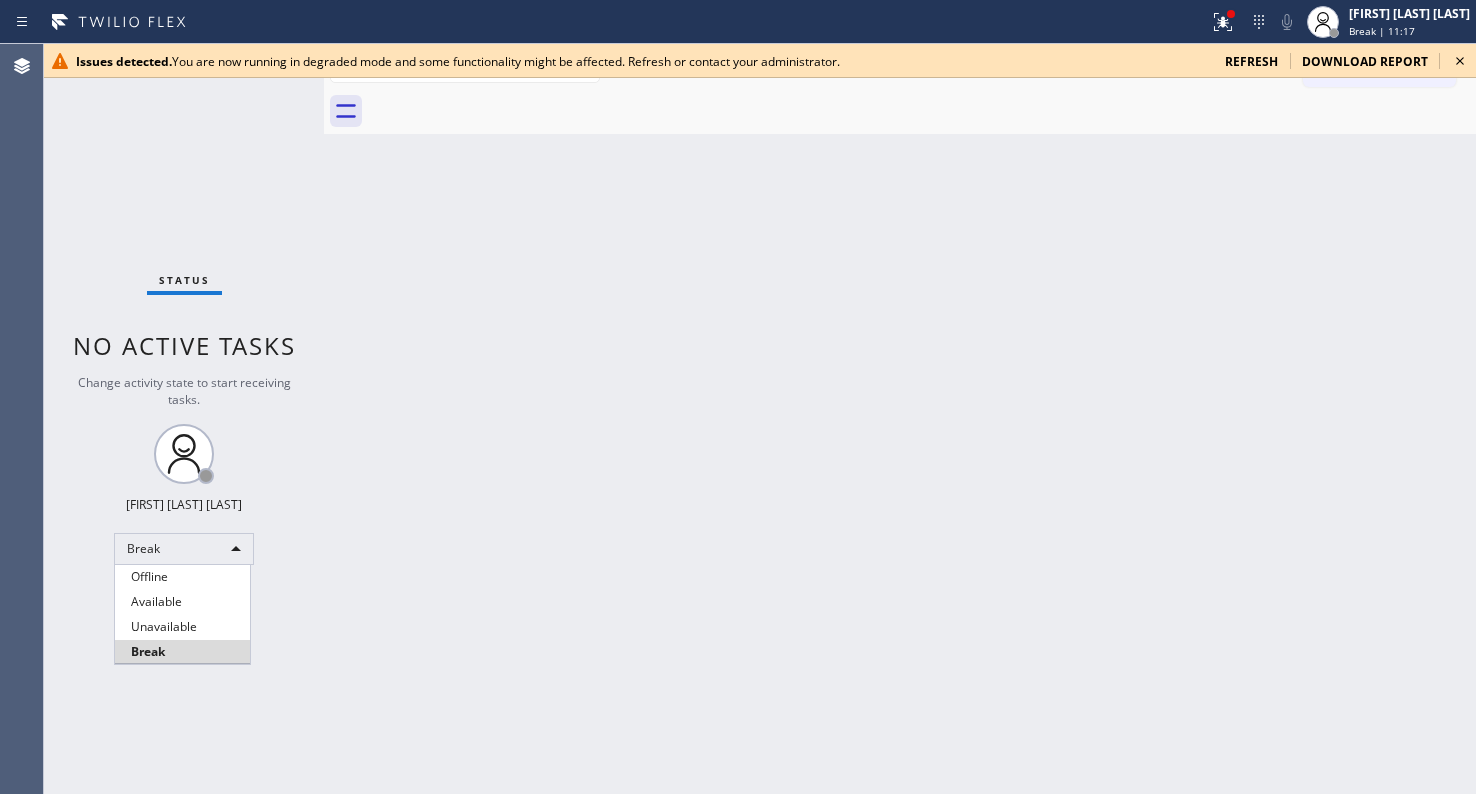 type 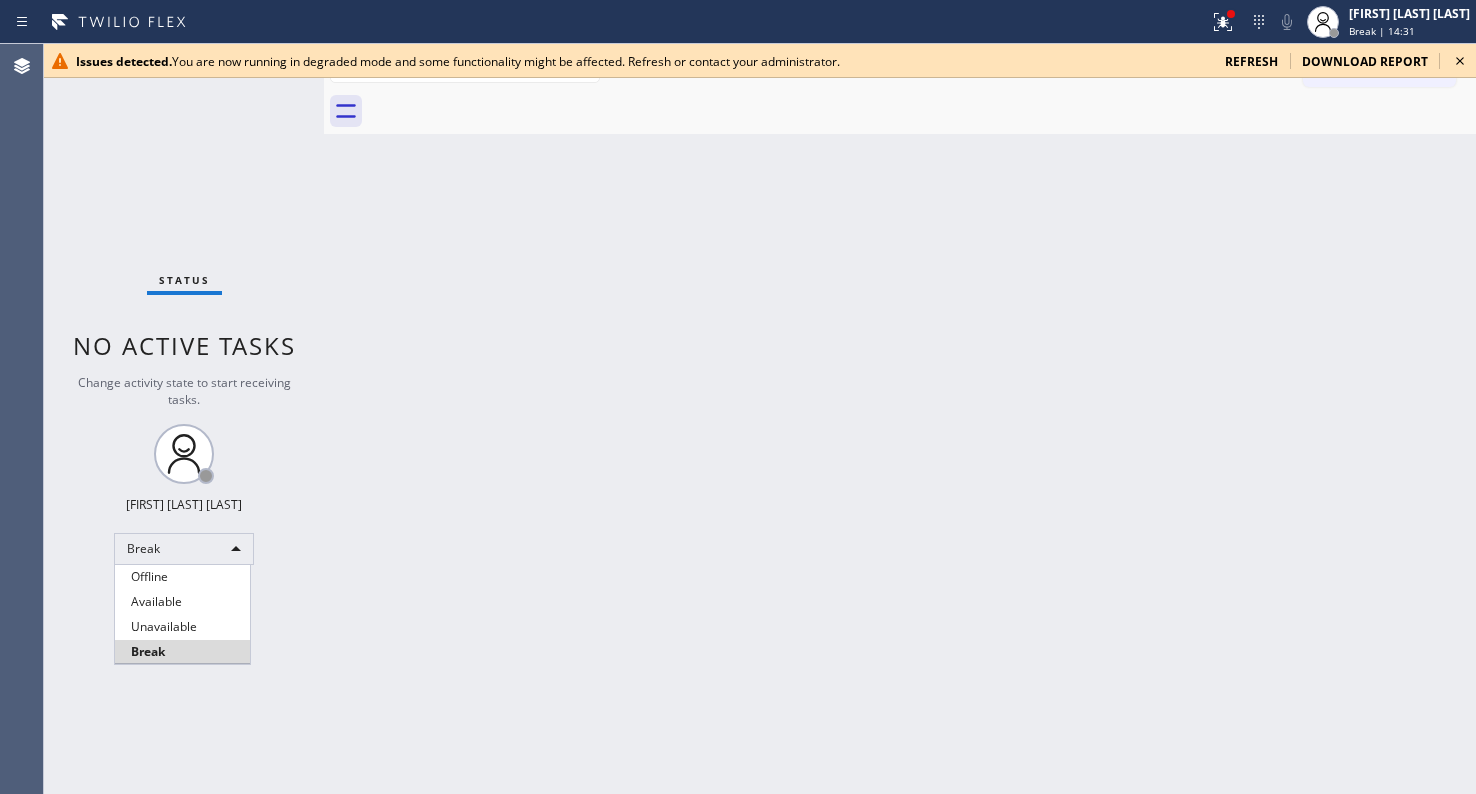 type 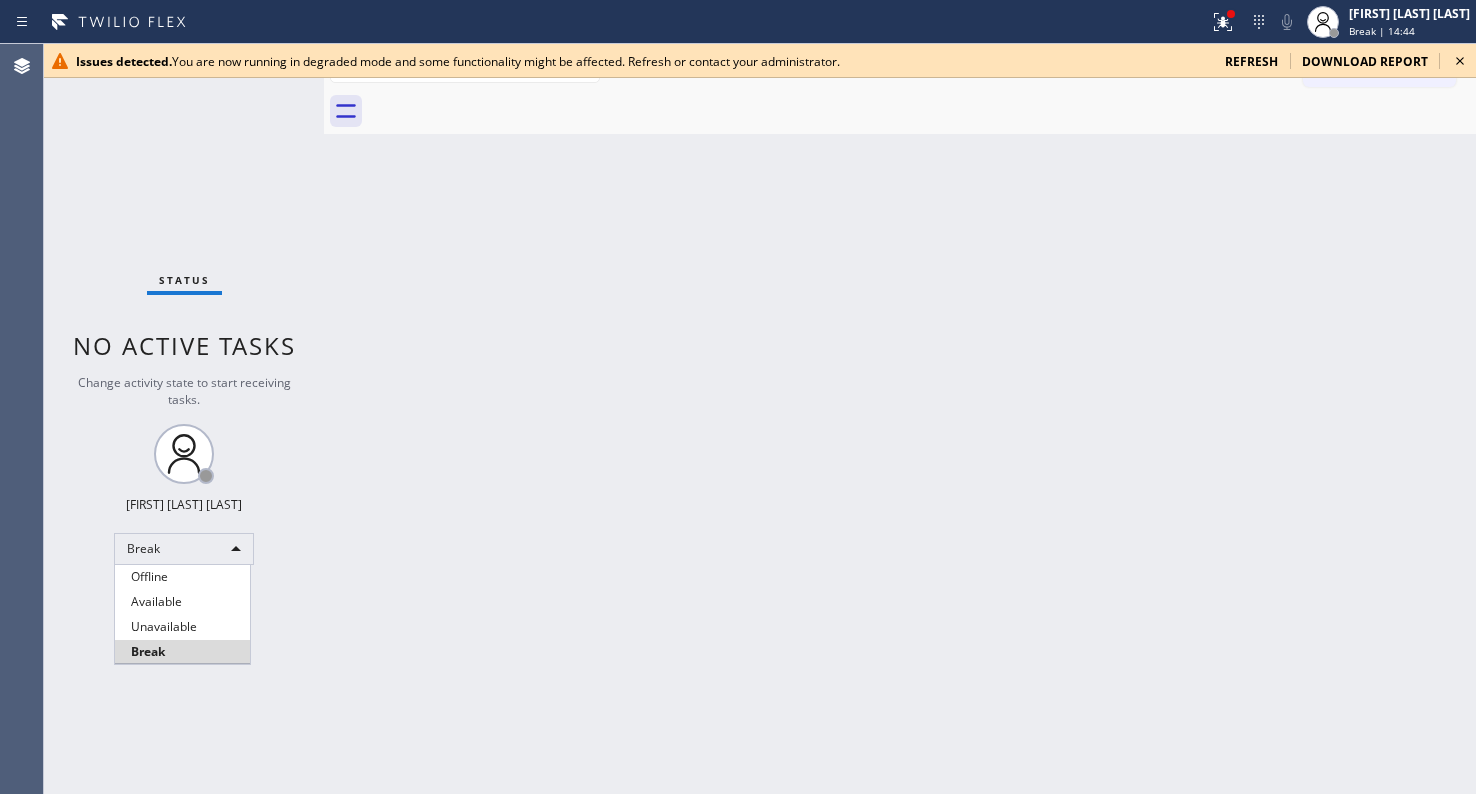 type 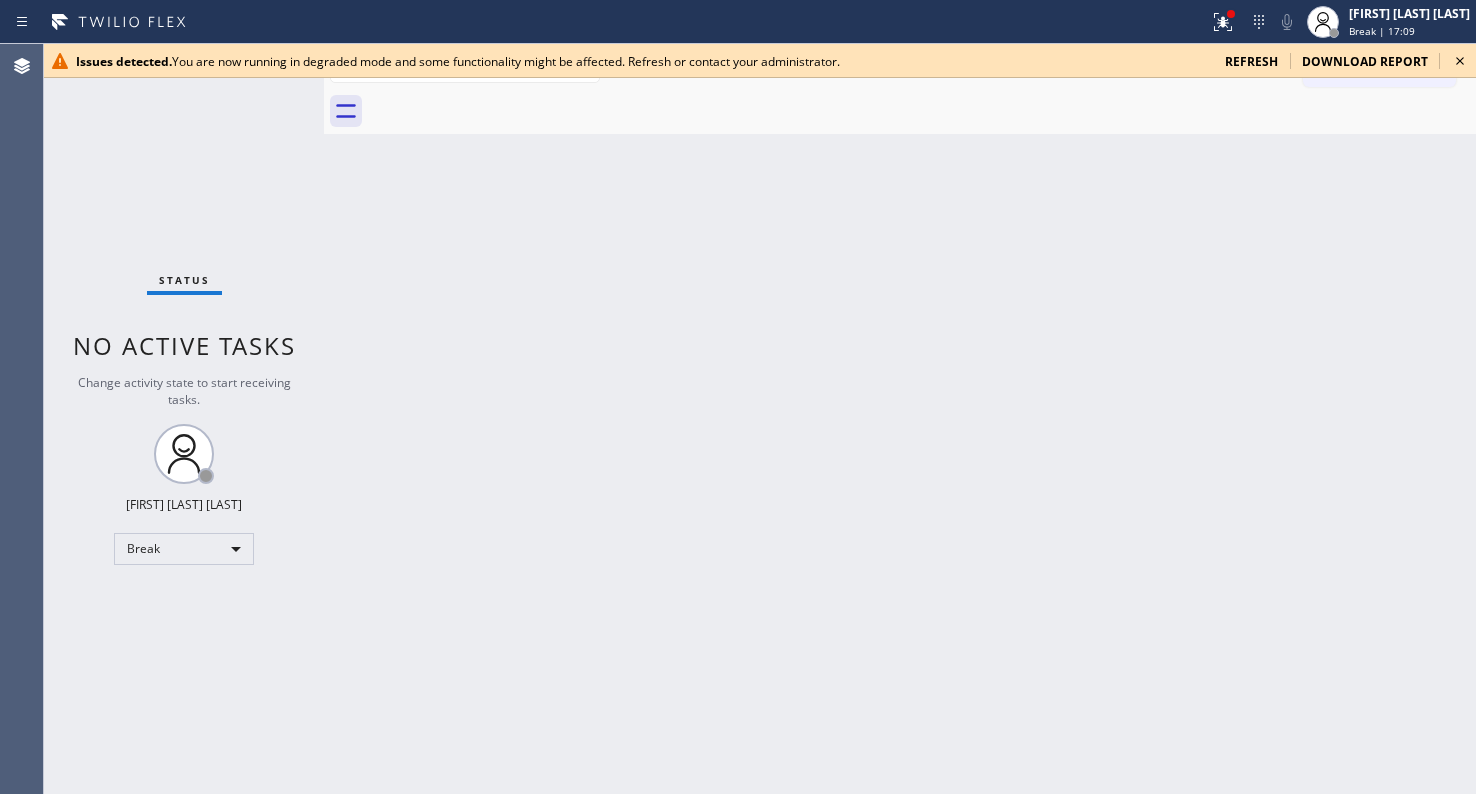 type 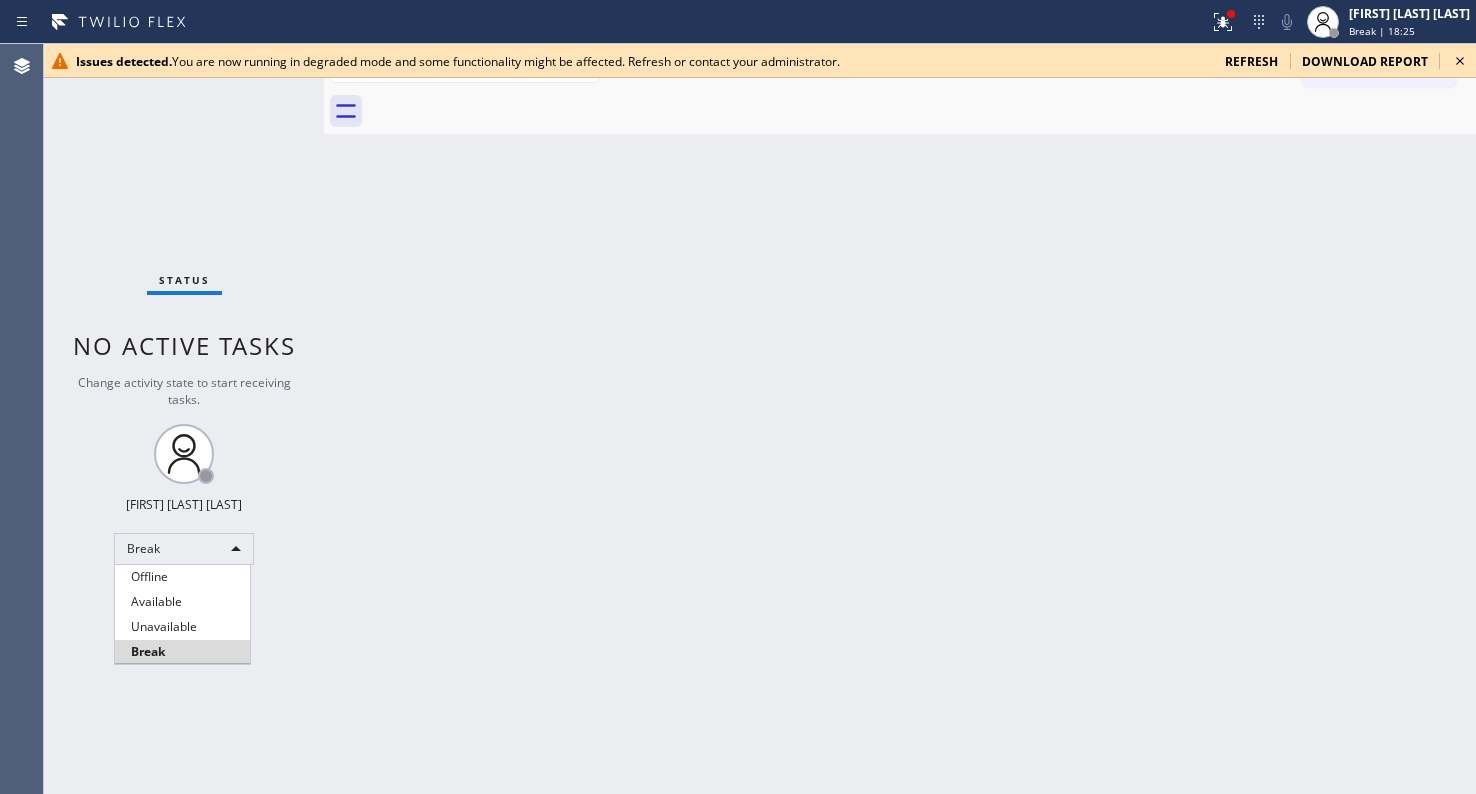 type 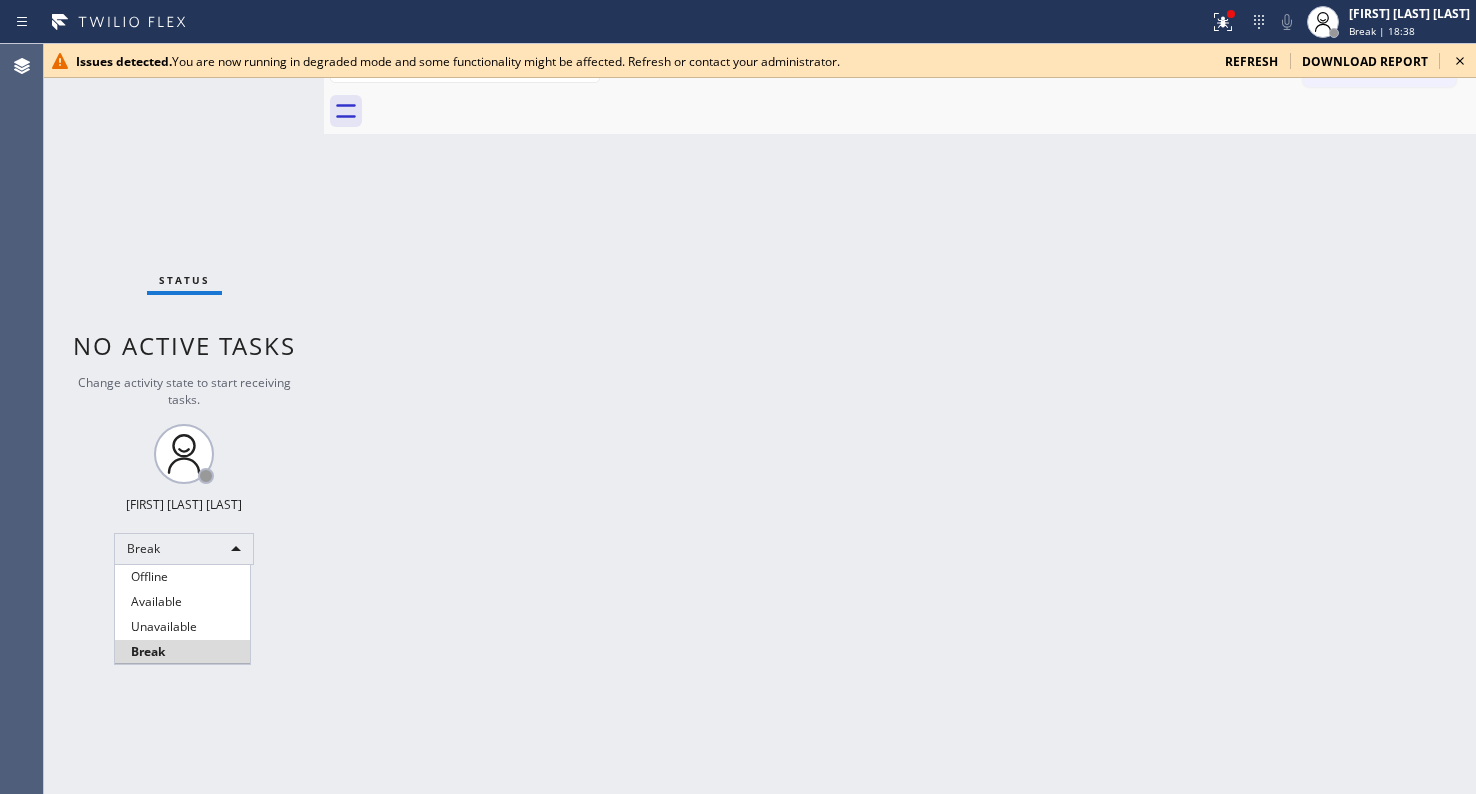 type 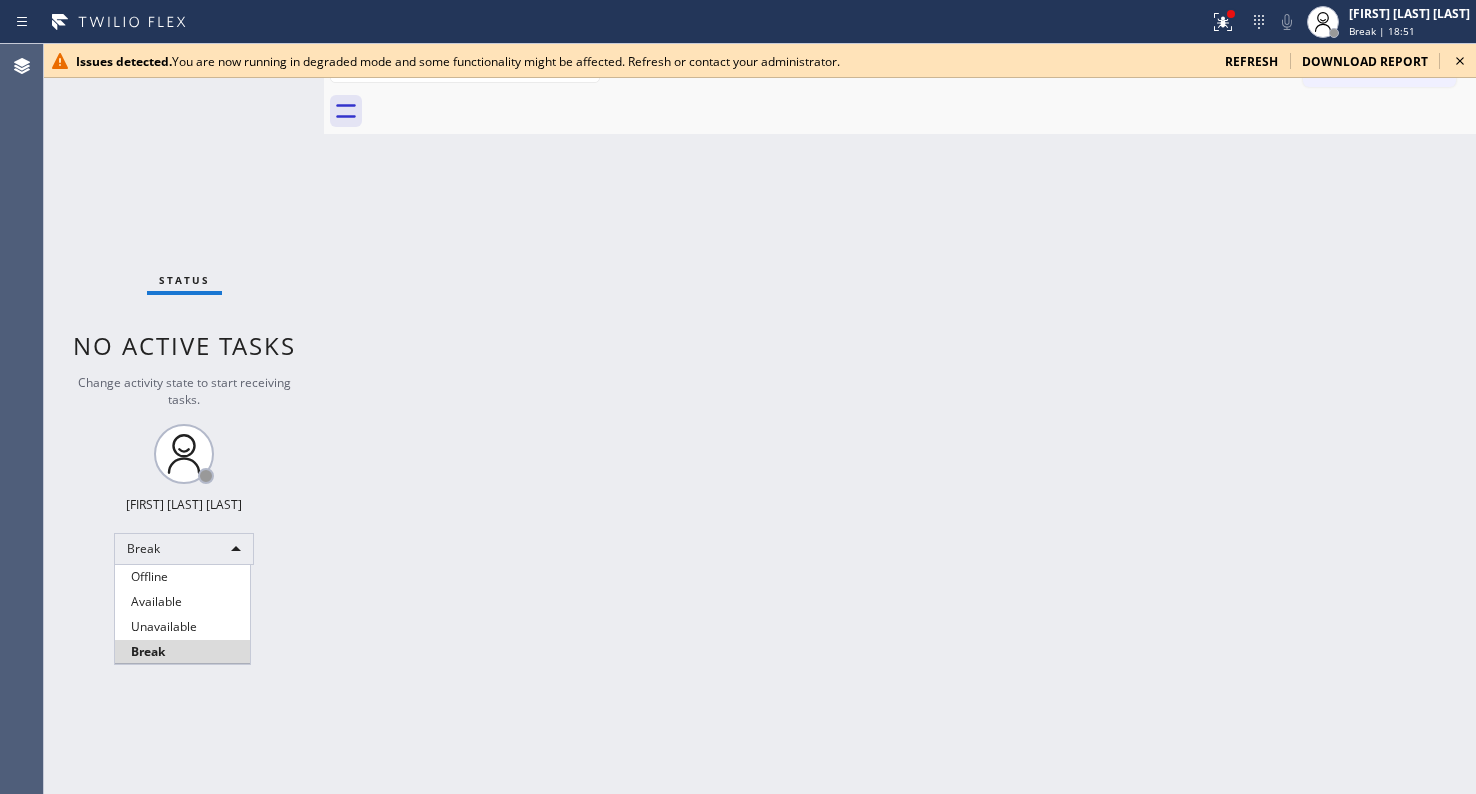 type 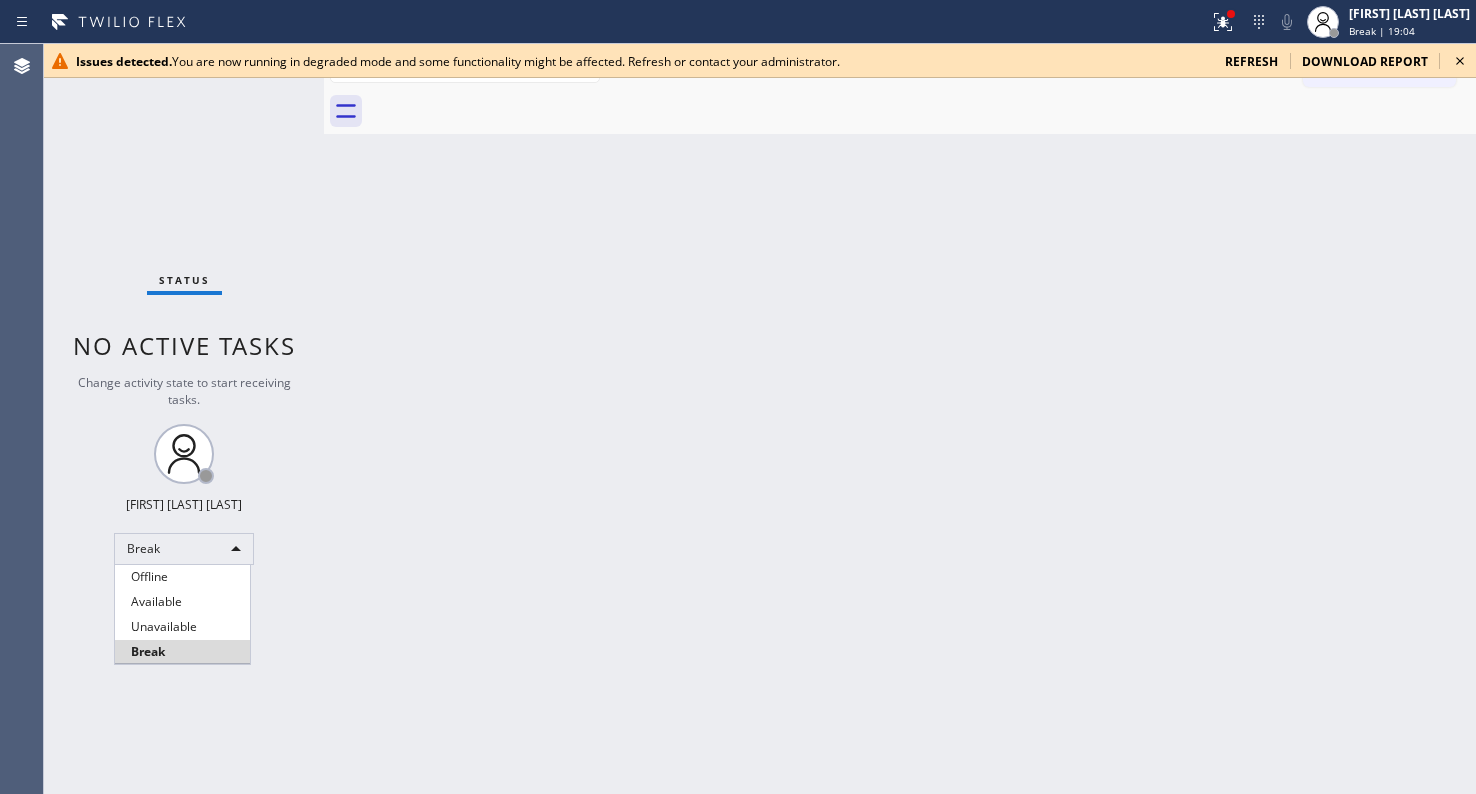 type 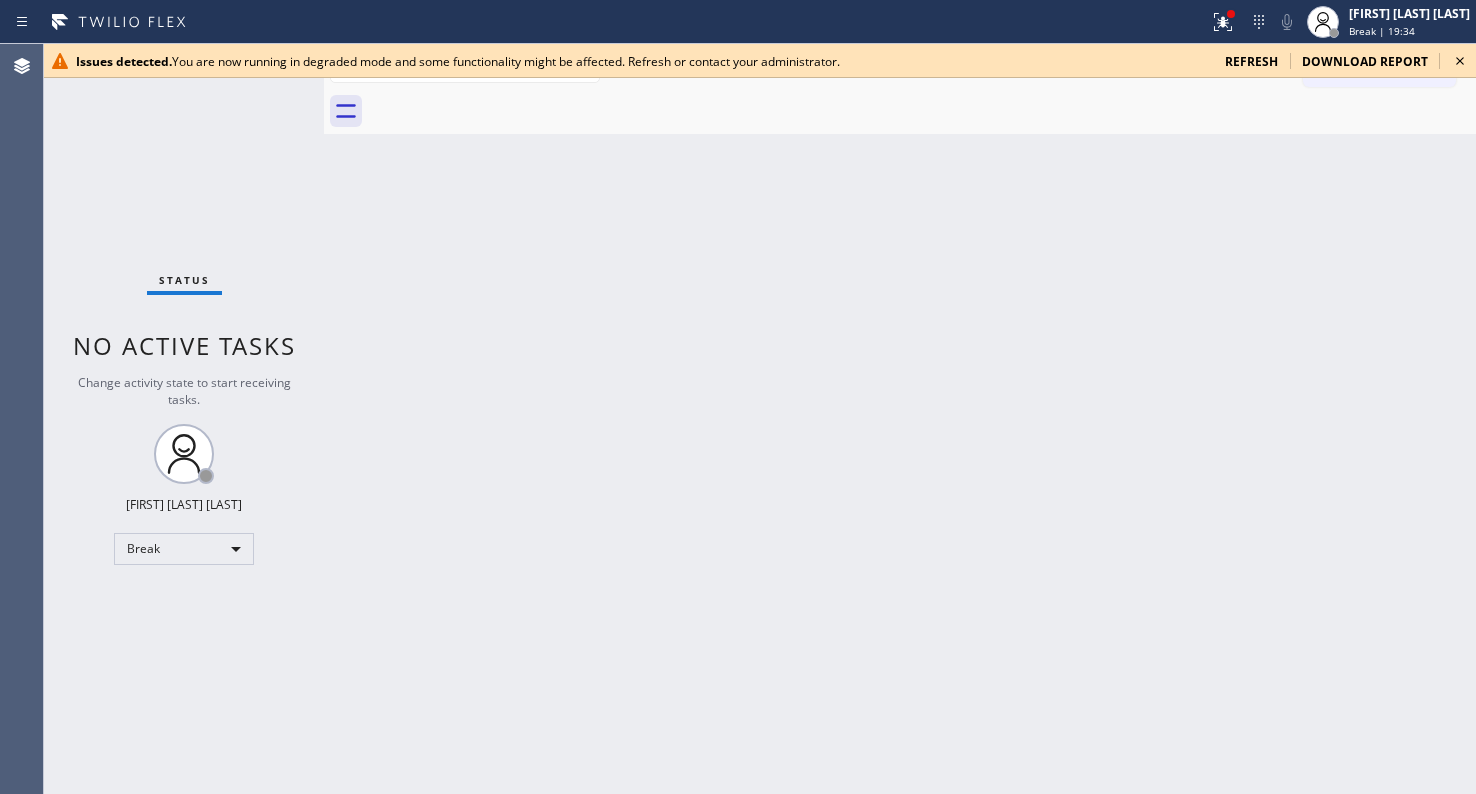 type 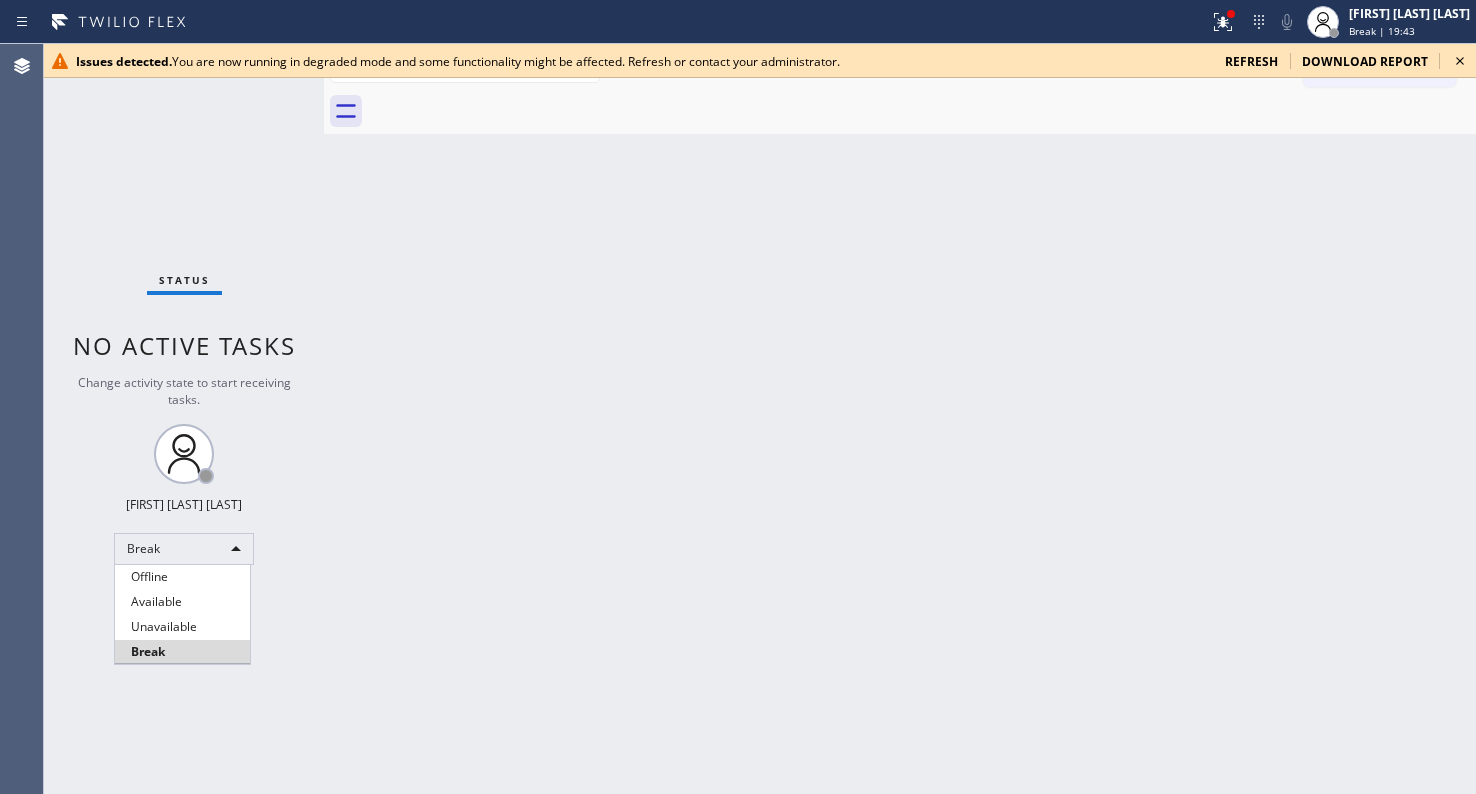type 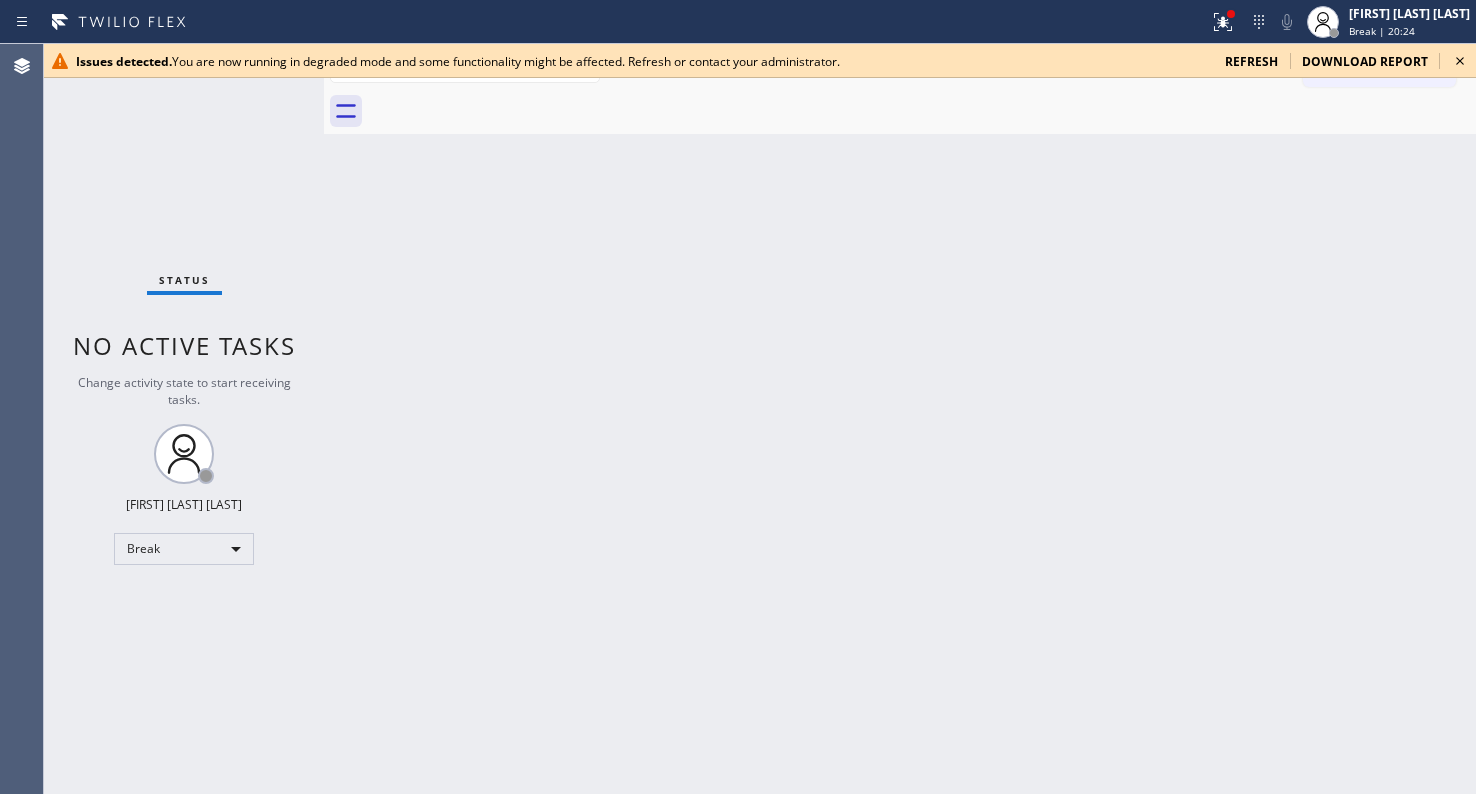 type 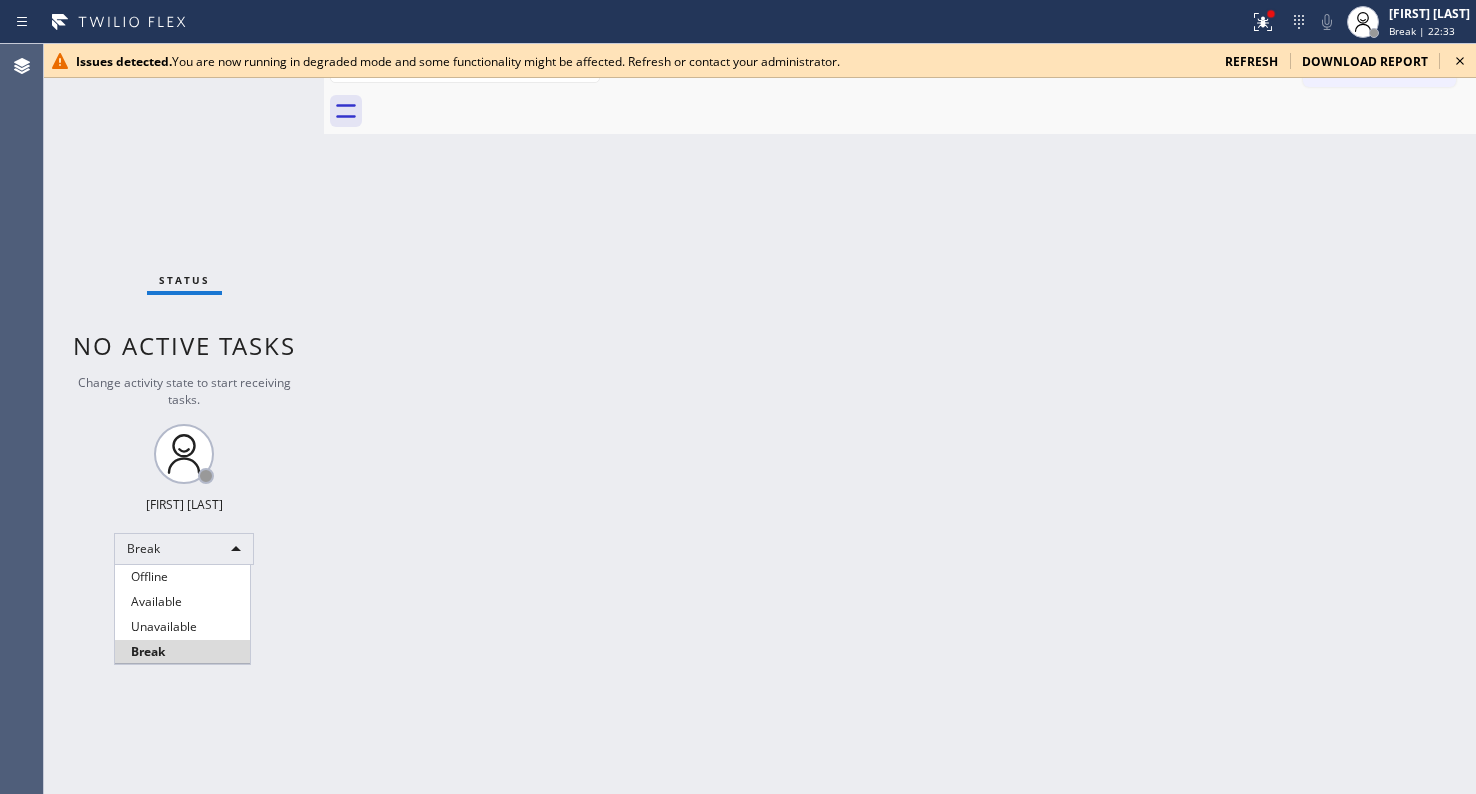 type 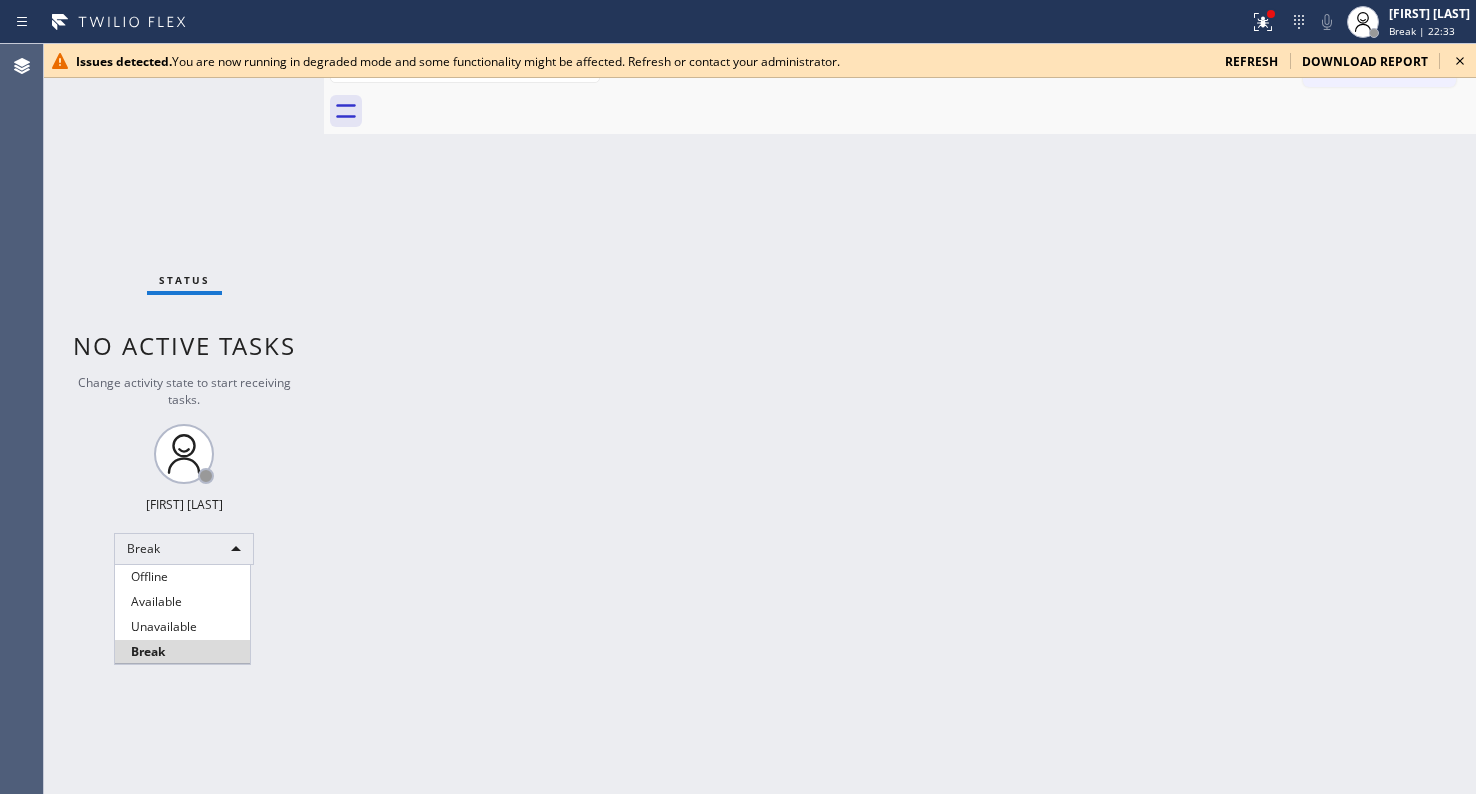 scroll, scrollTop: 0, scrollLeft: 0, axis: both 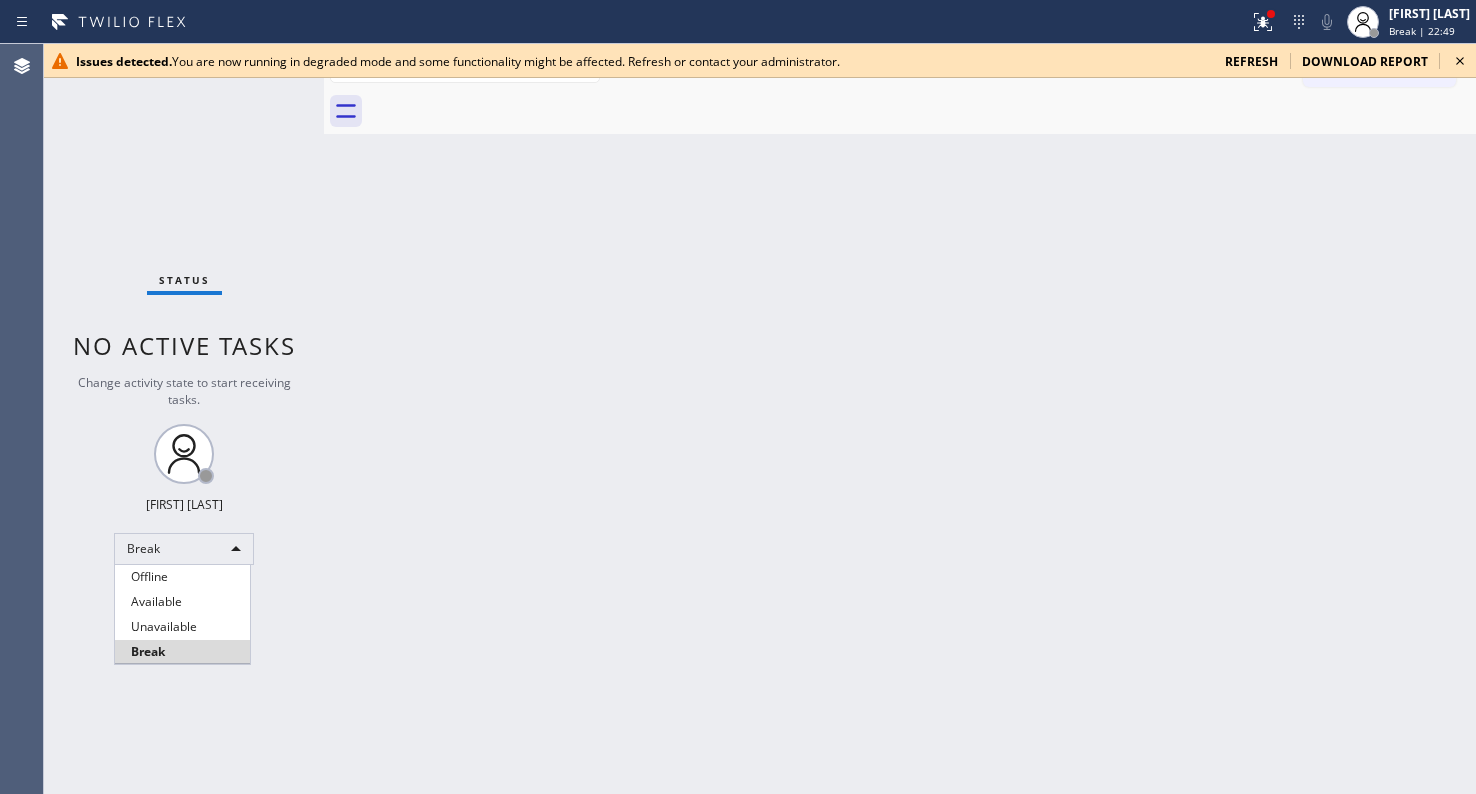 type 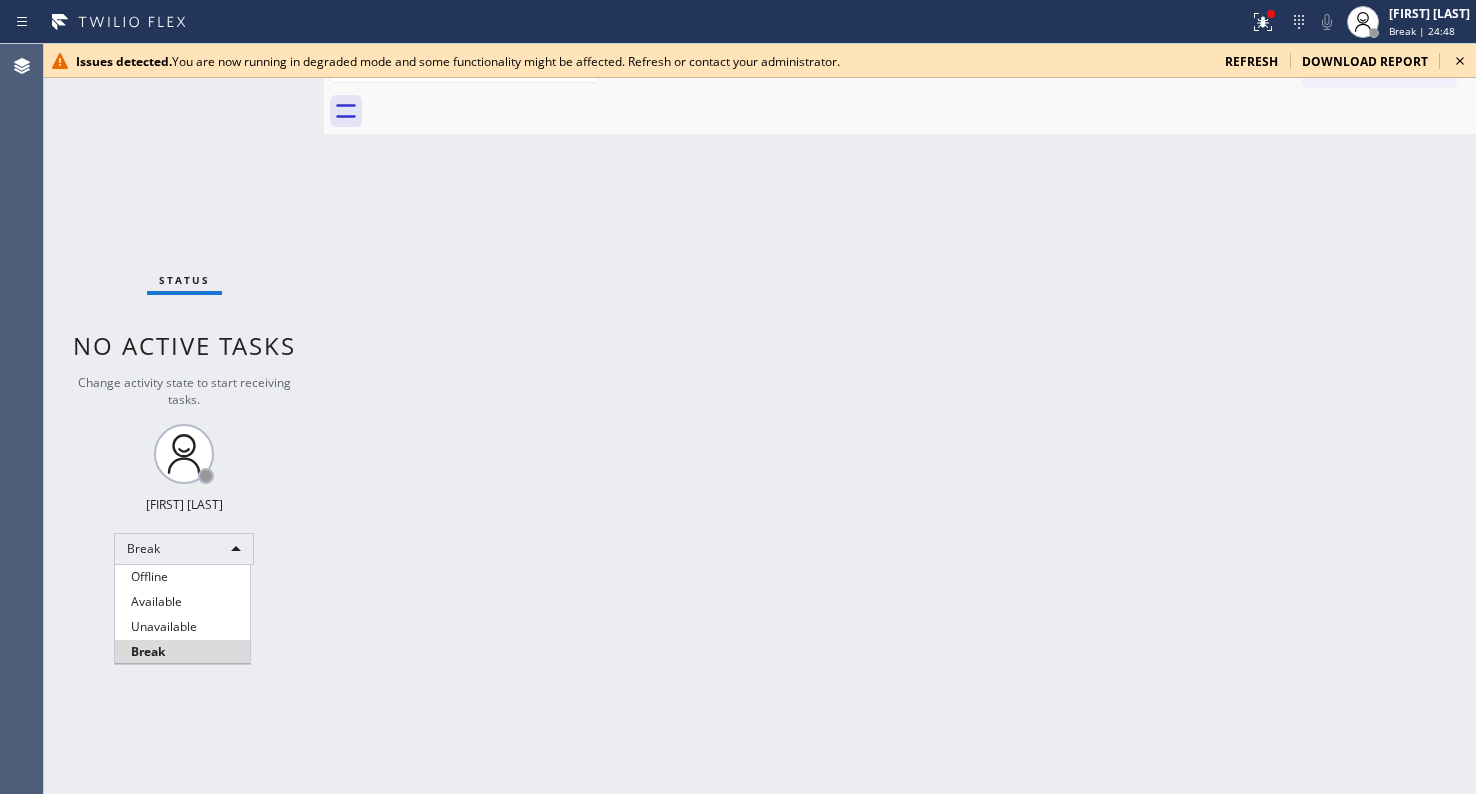 type 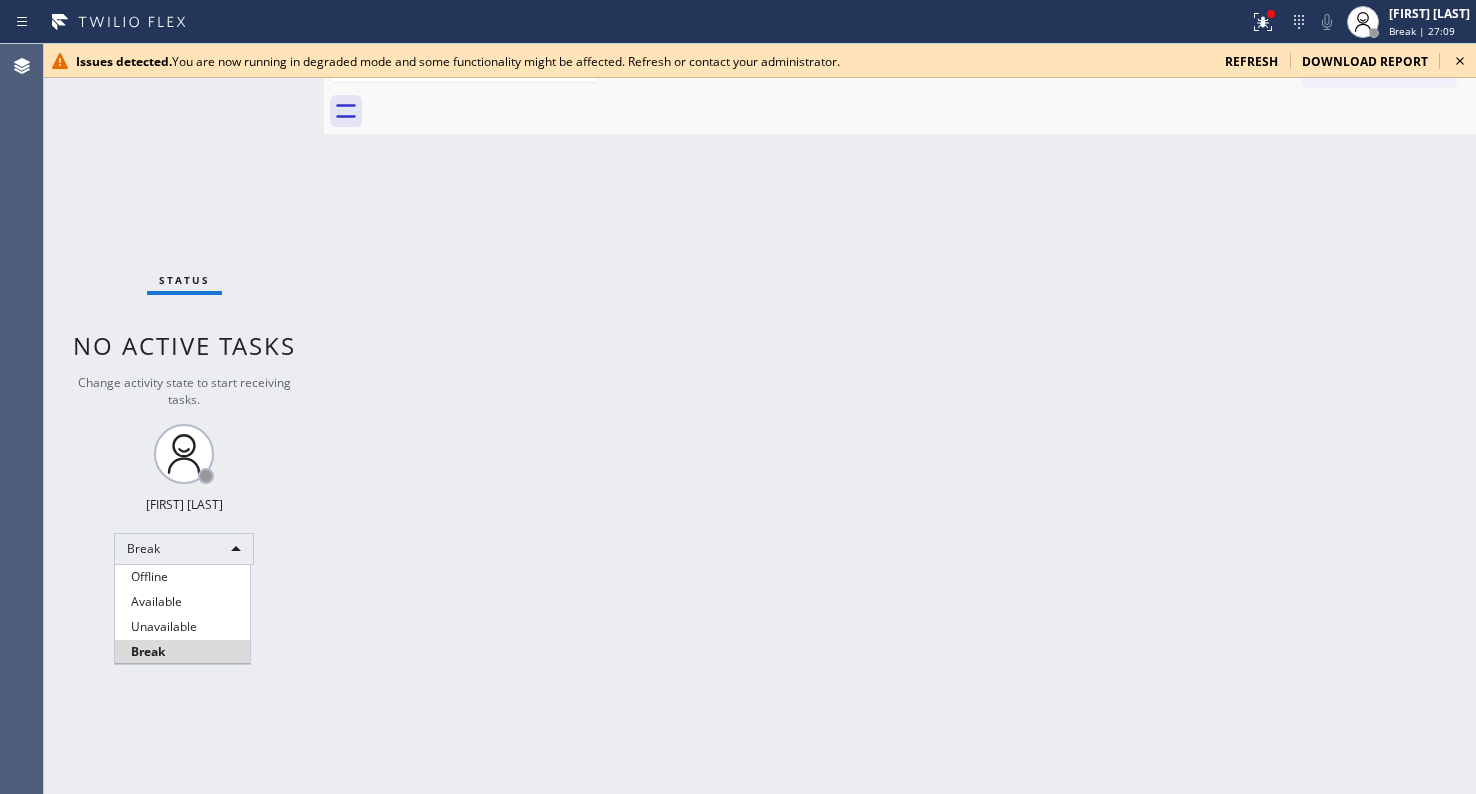 type 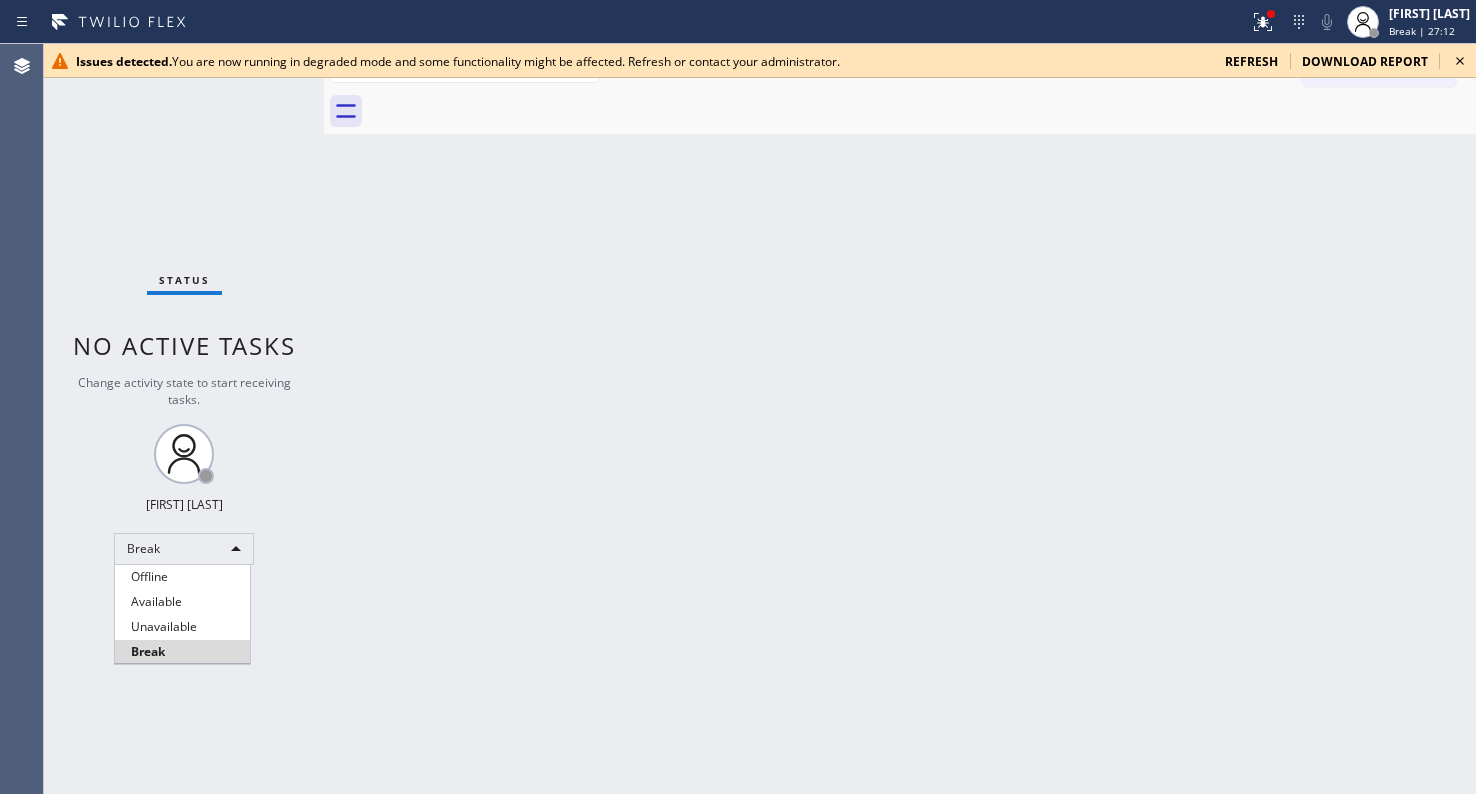 type 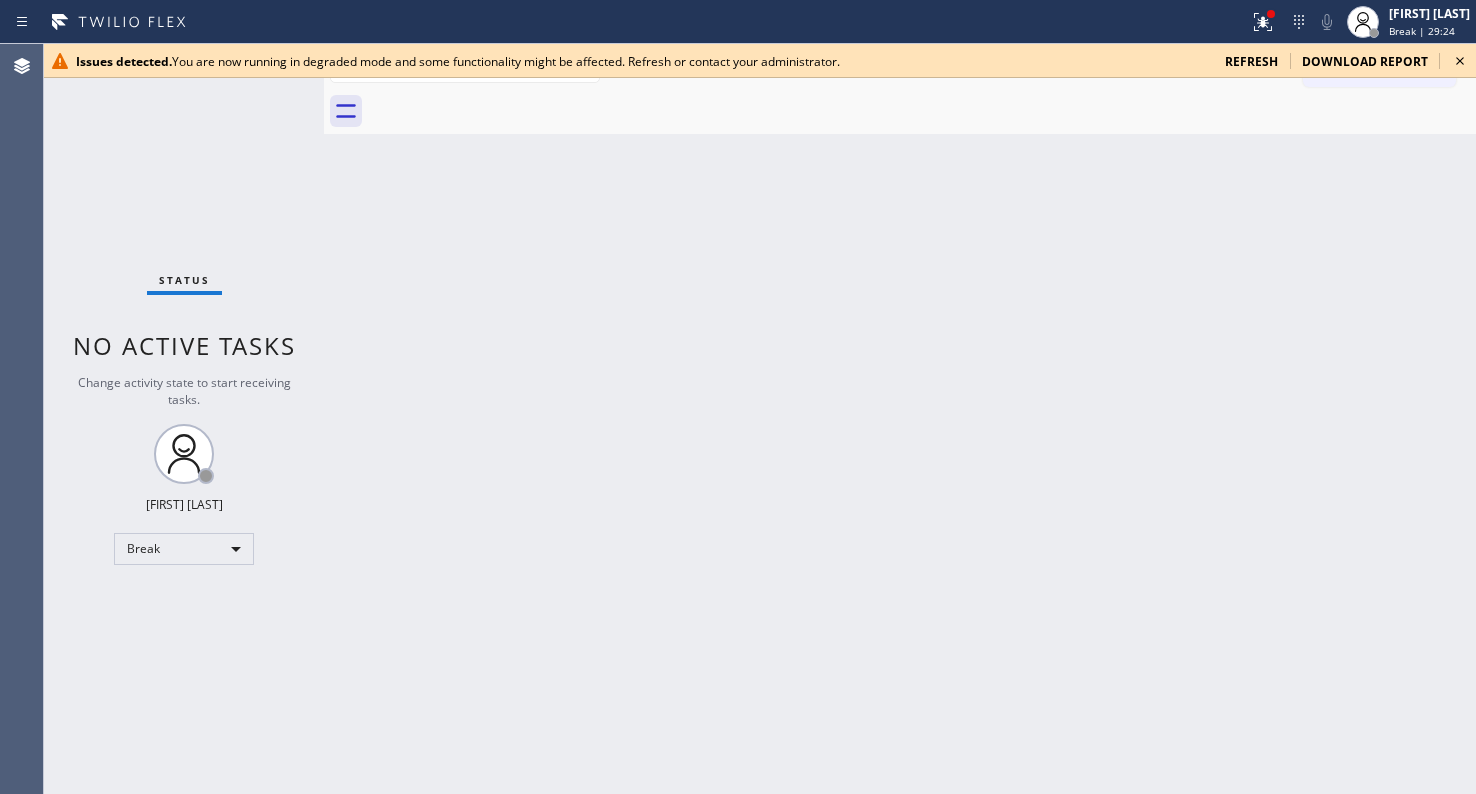 type 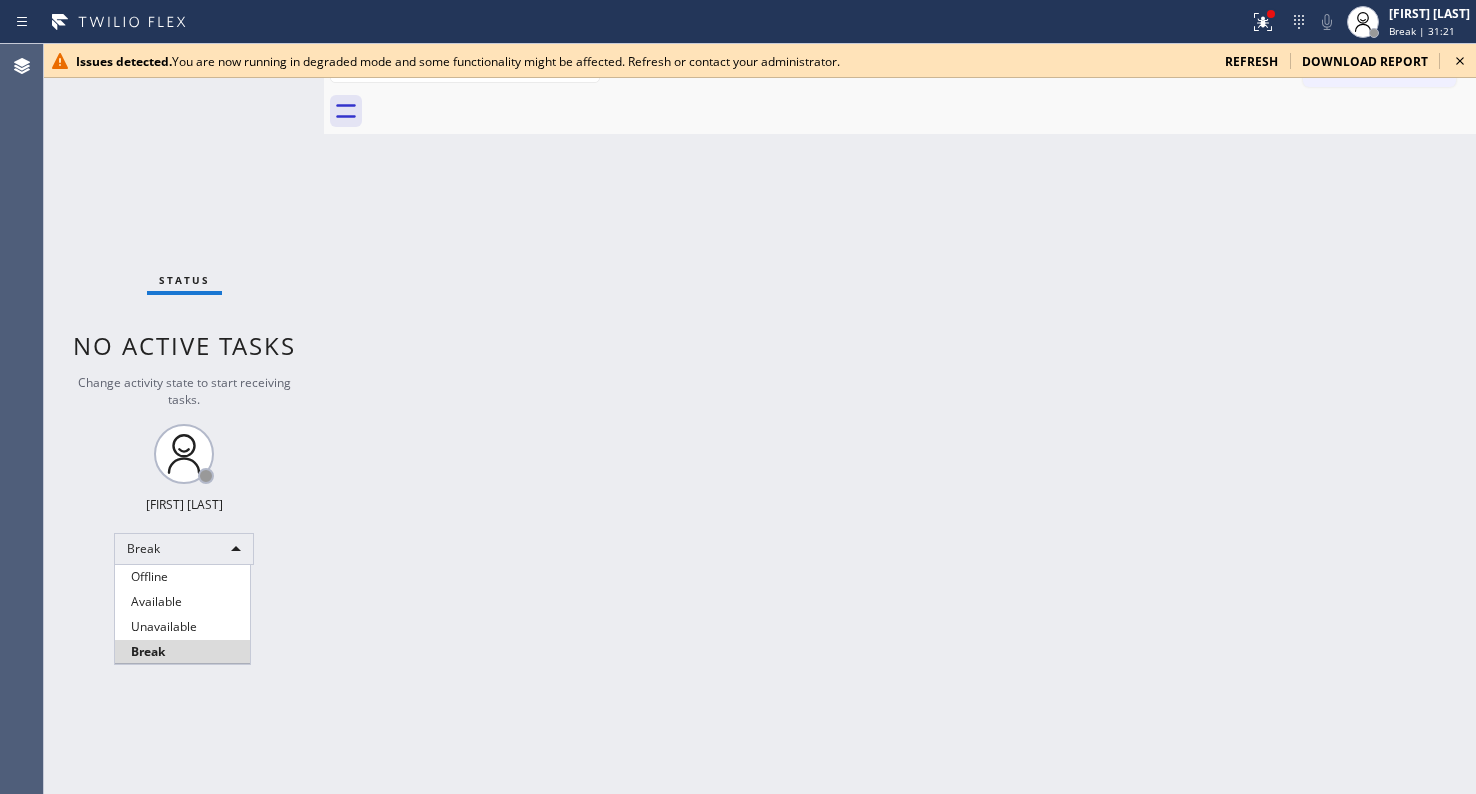 type 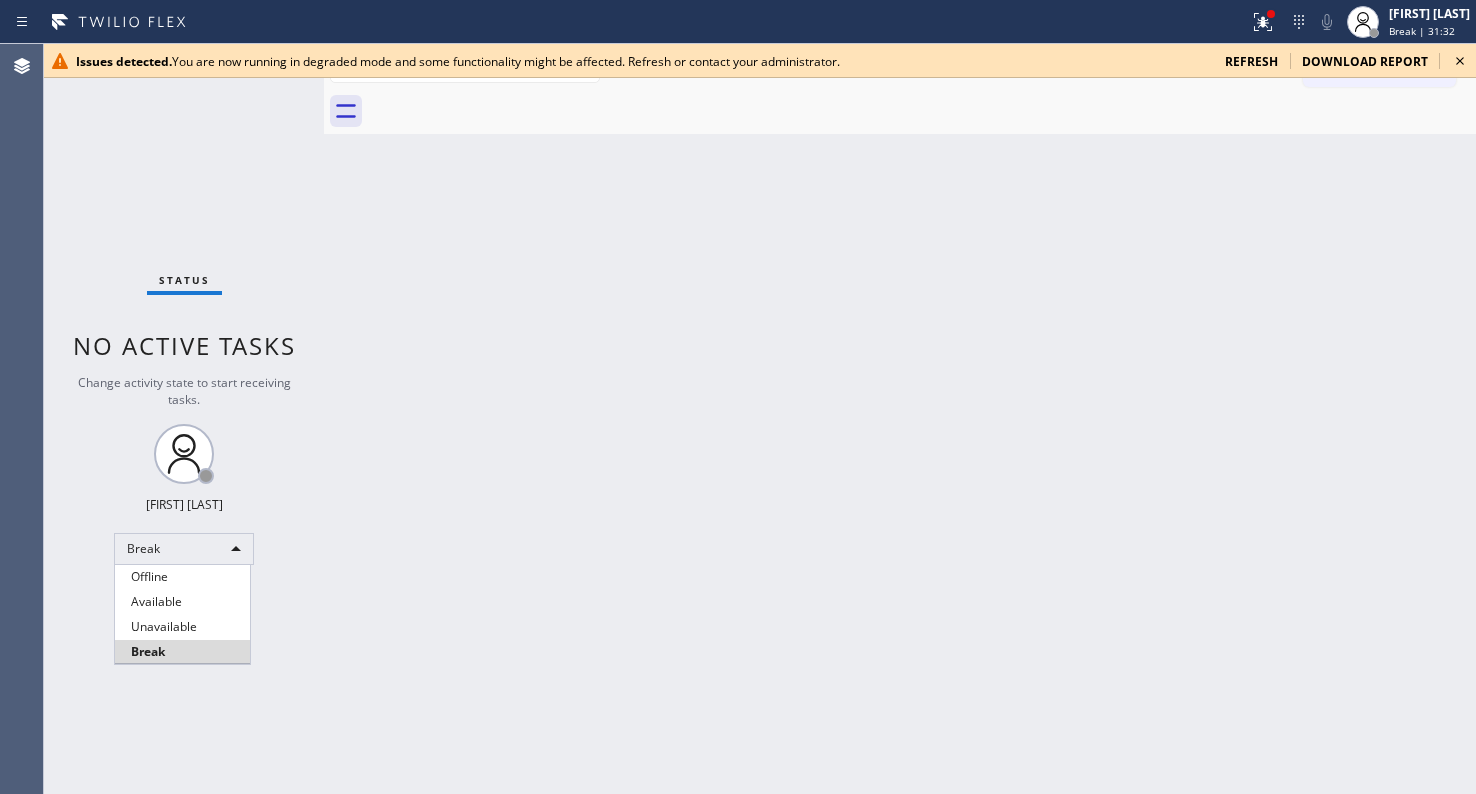 type 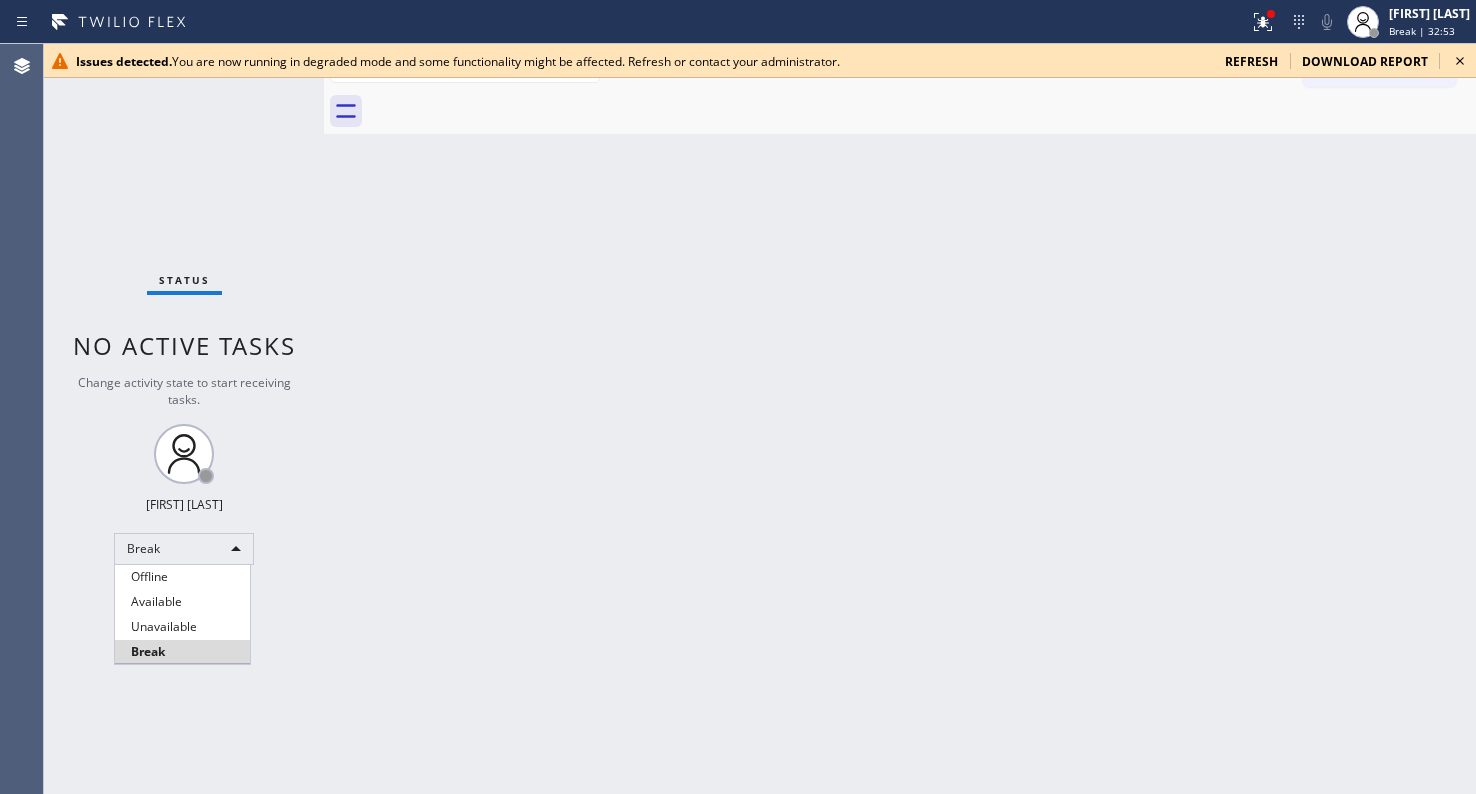 type 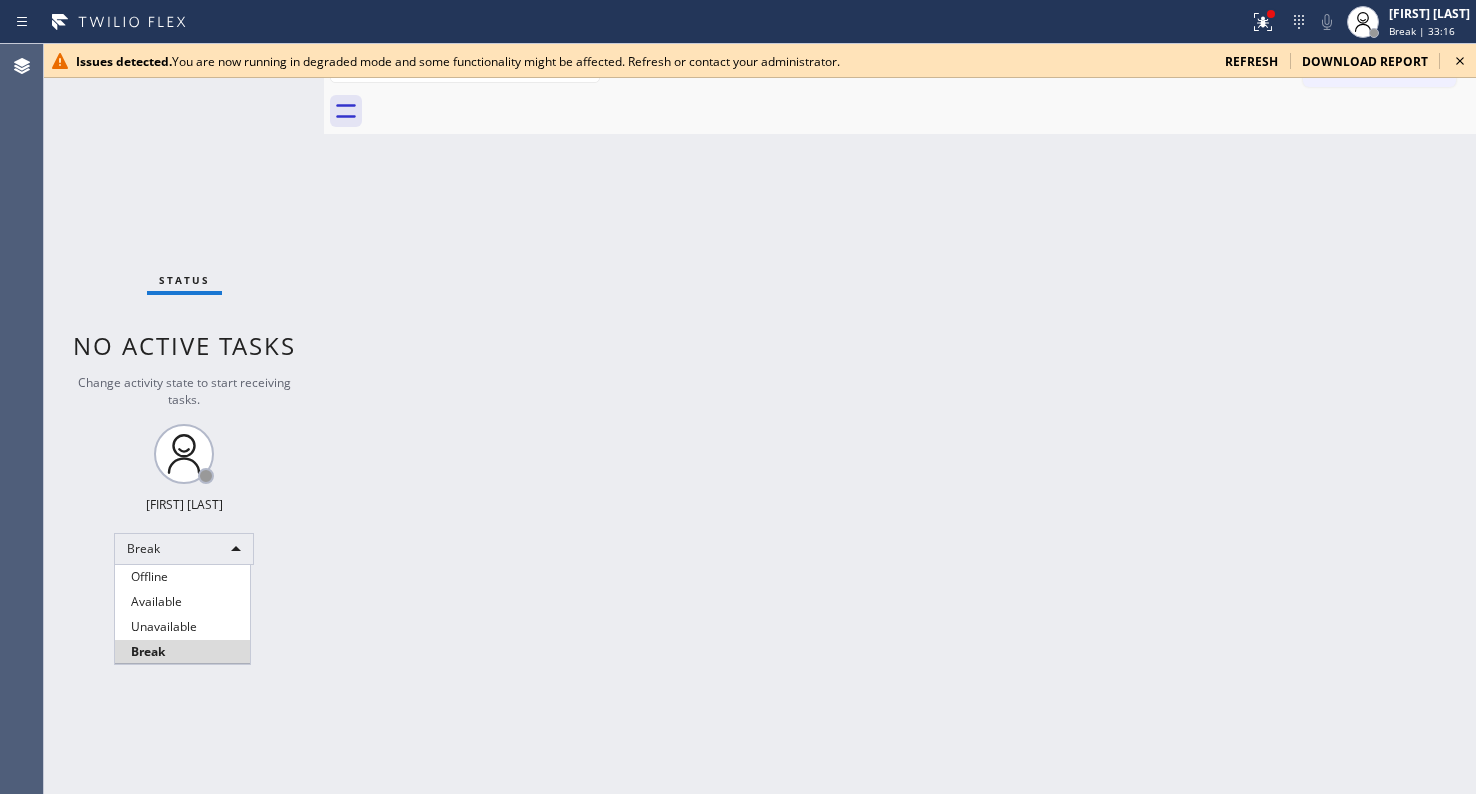type 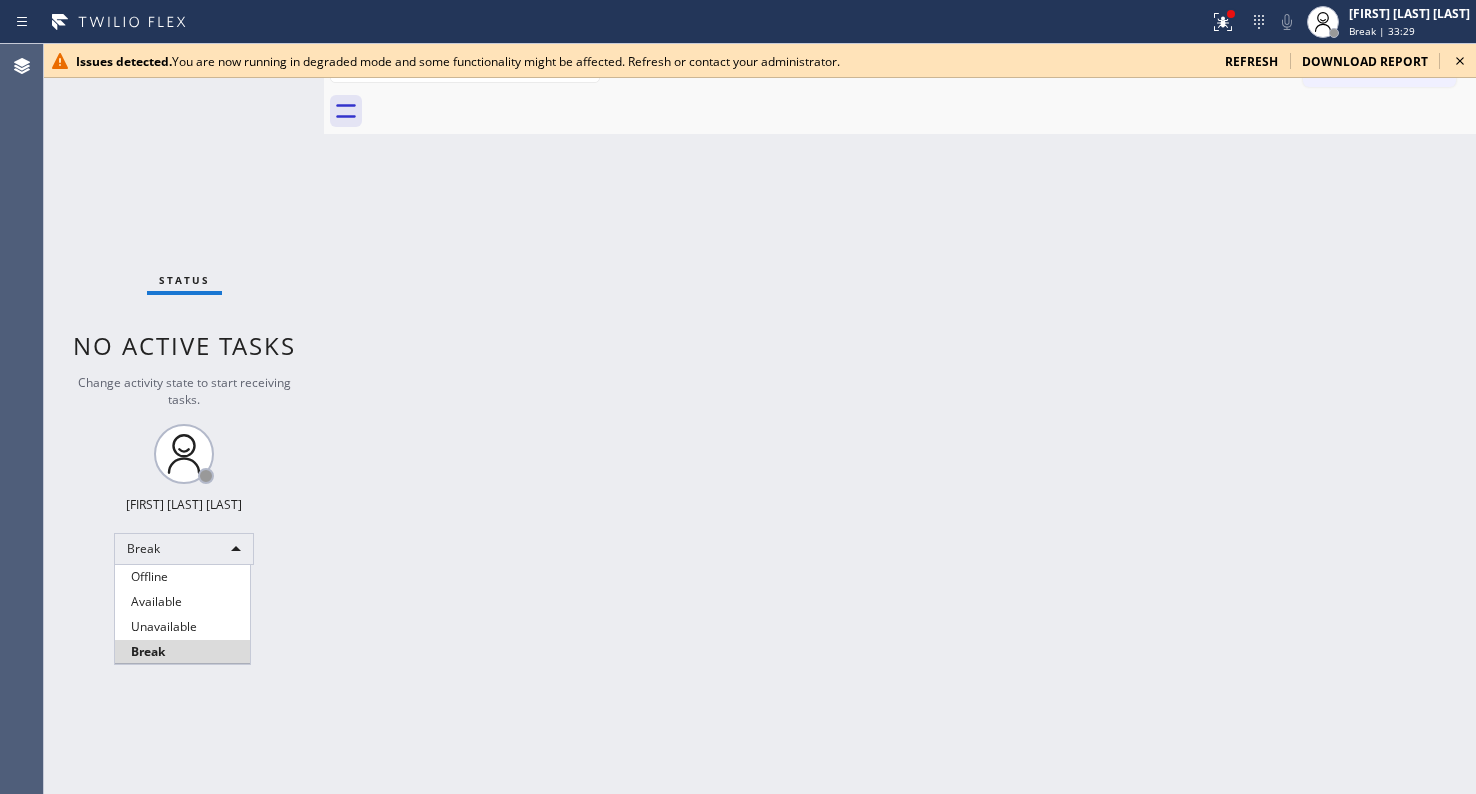 type 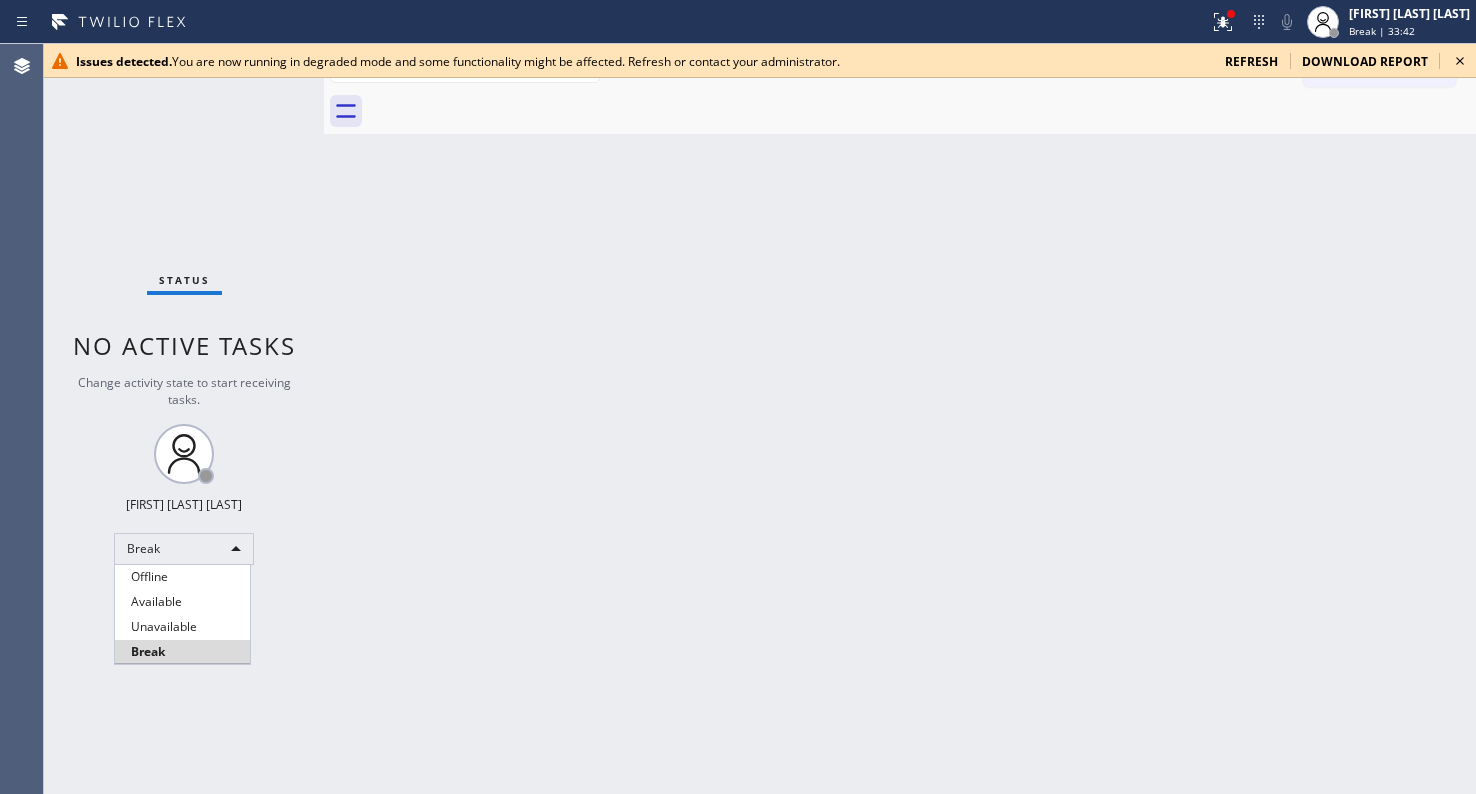 type 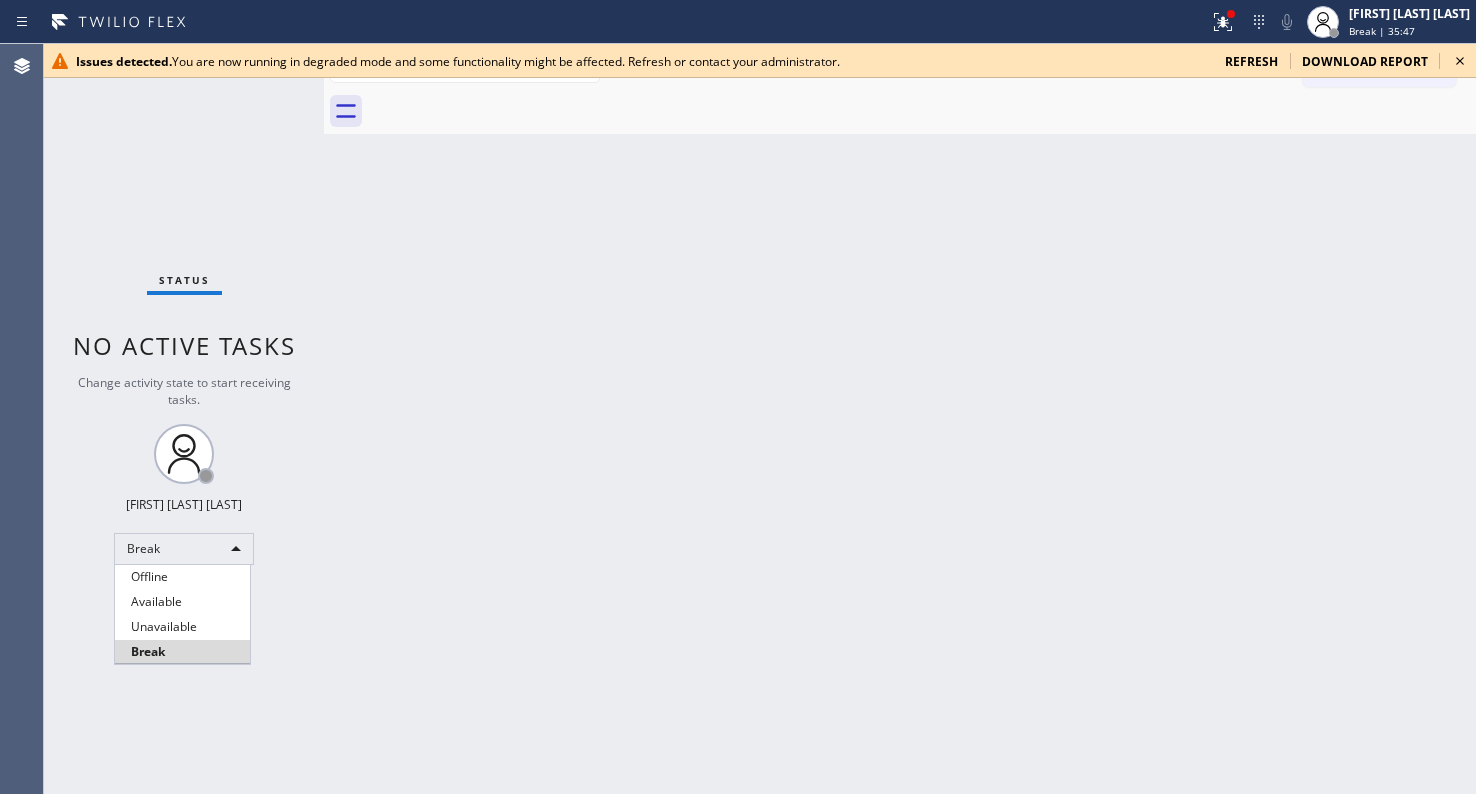 type 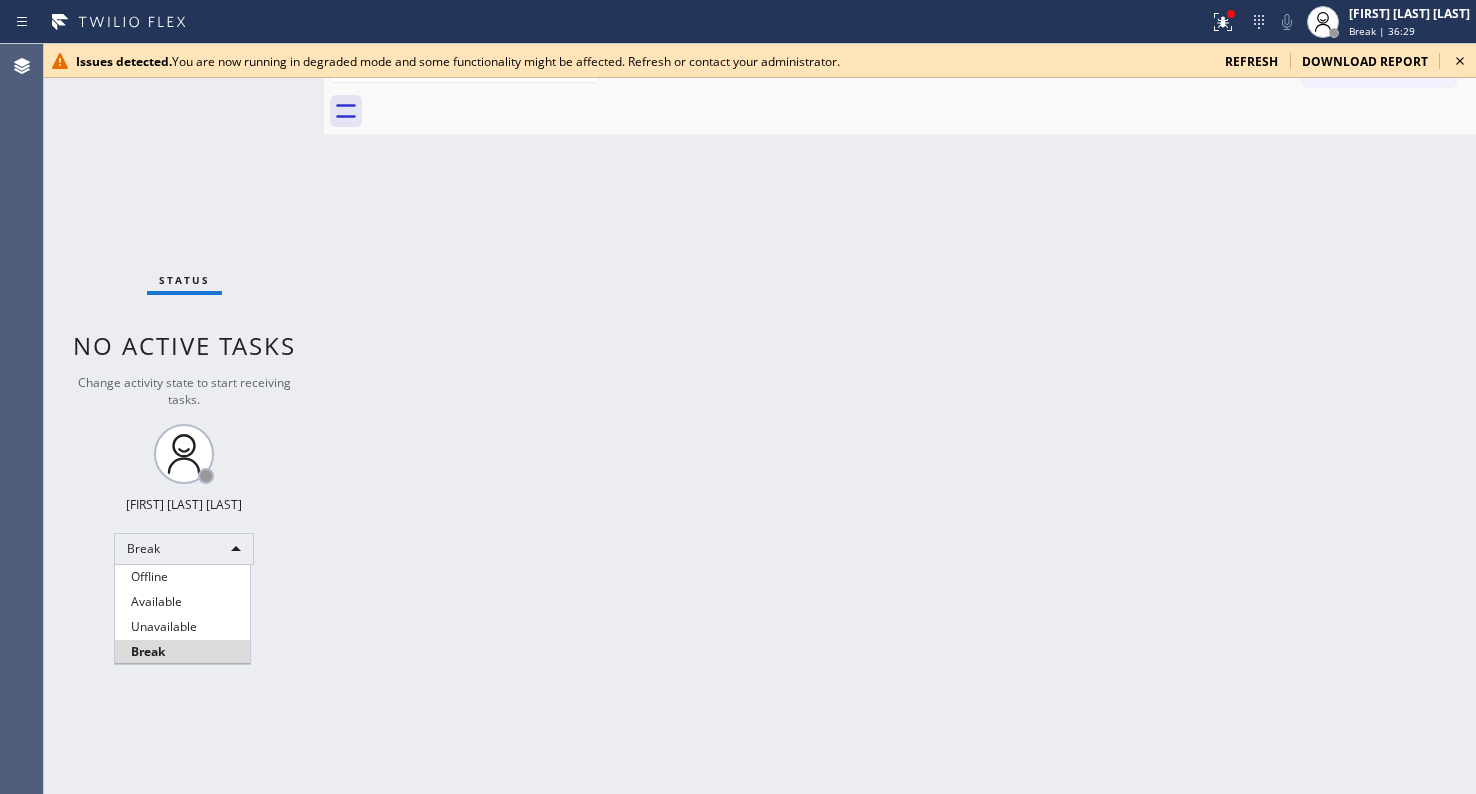 type 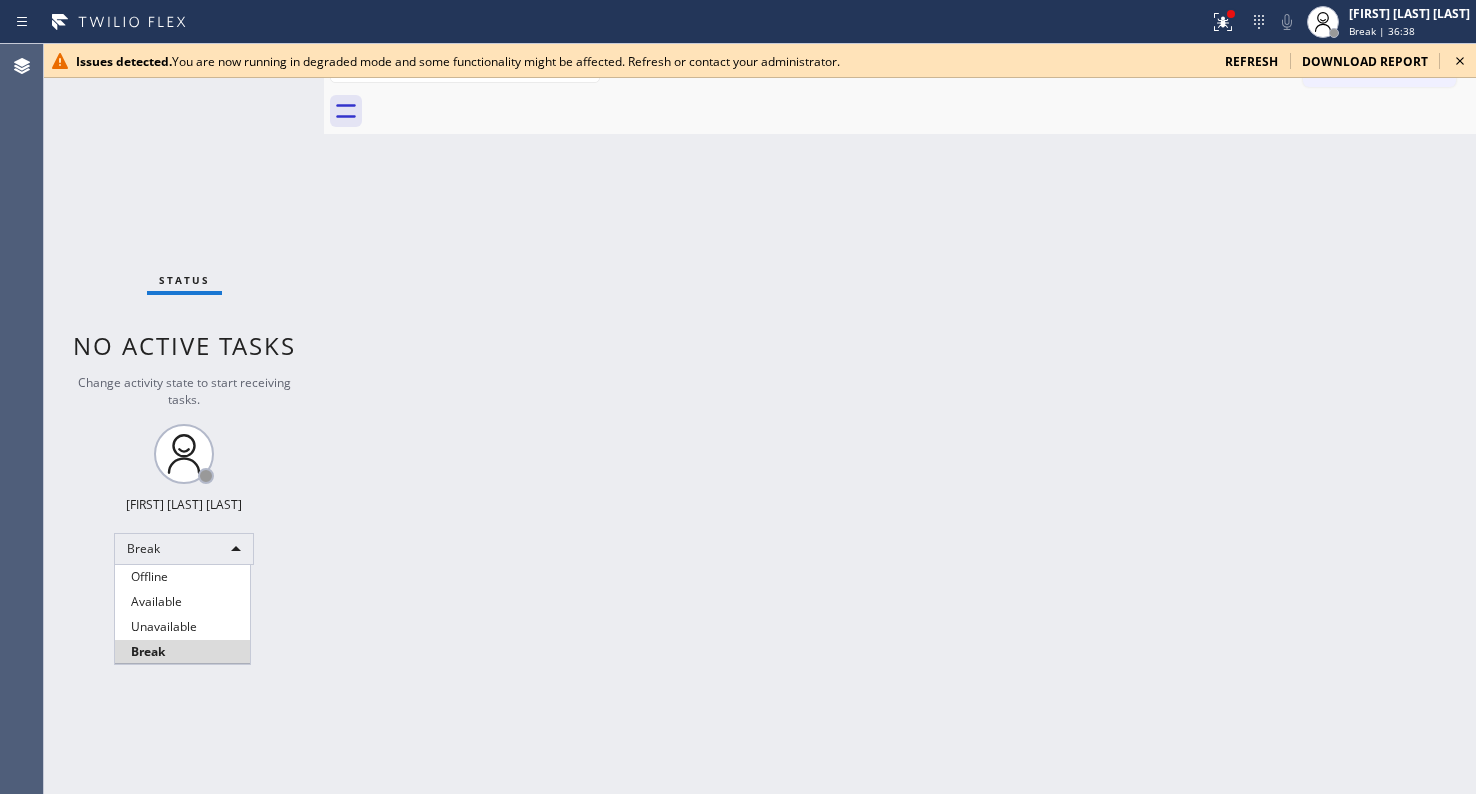 type 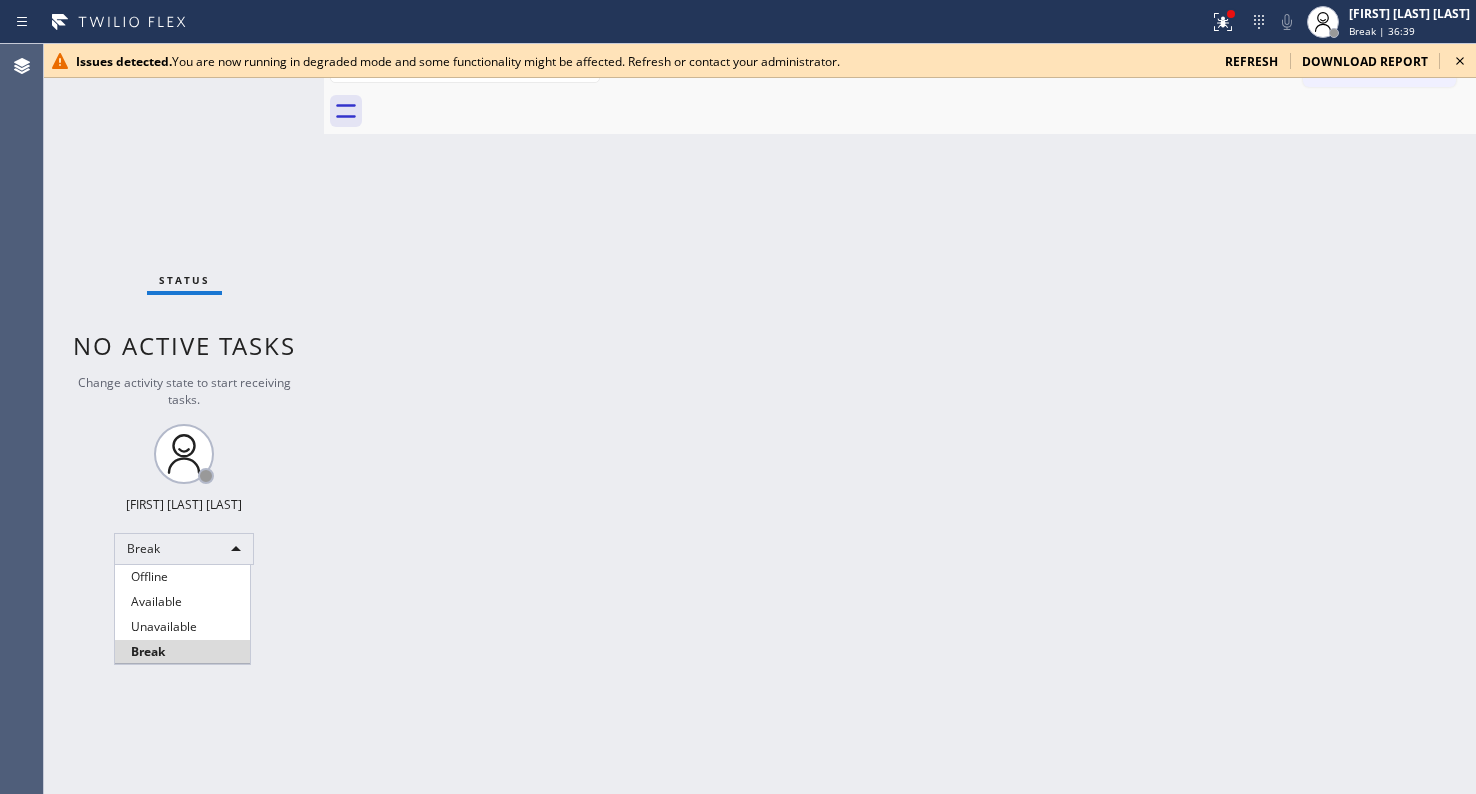 type 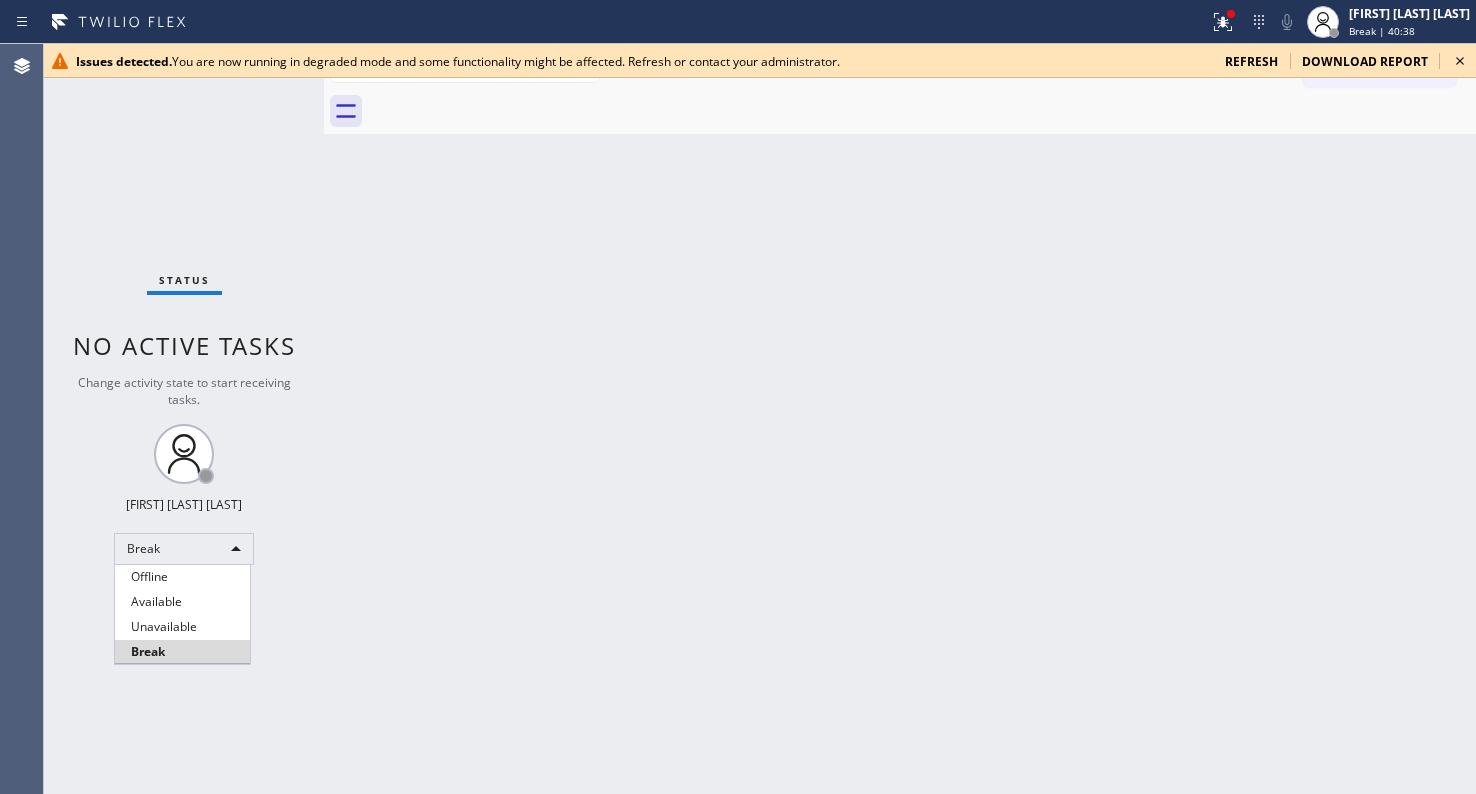 type 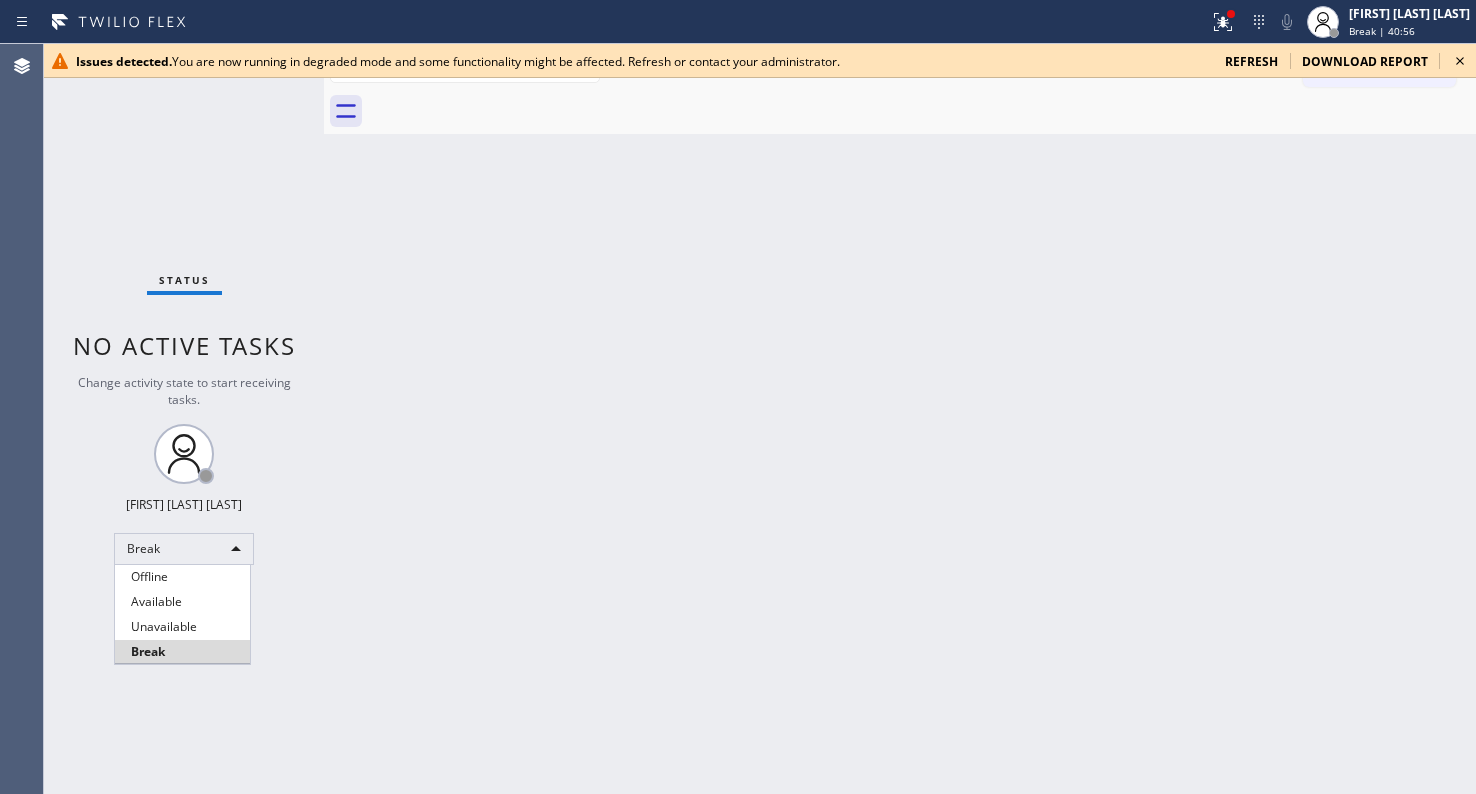 type 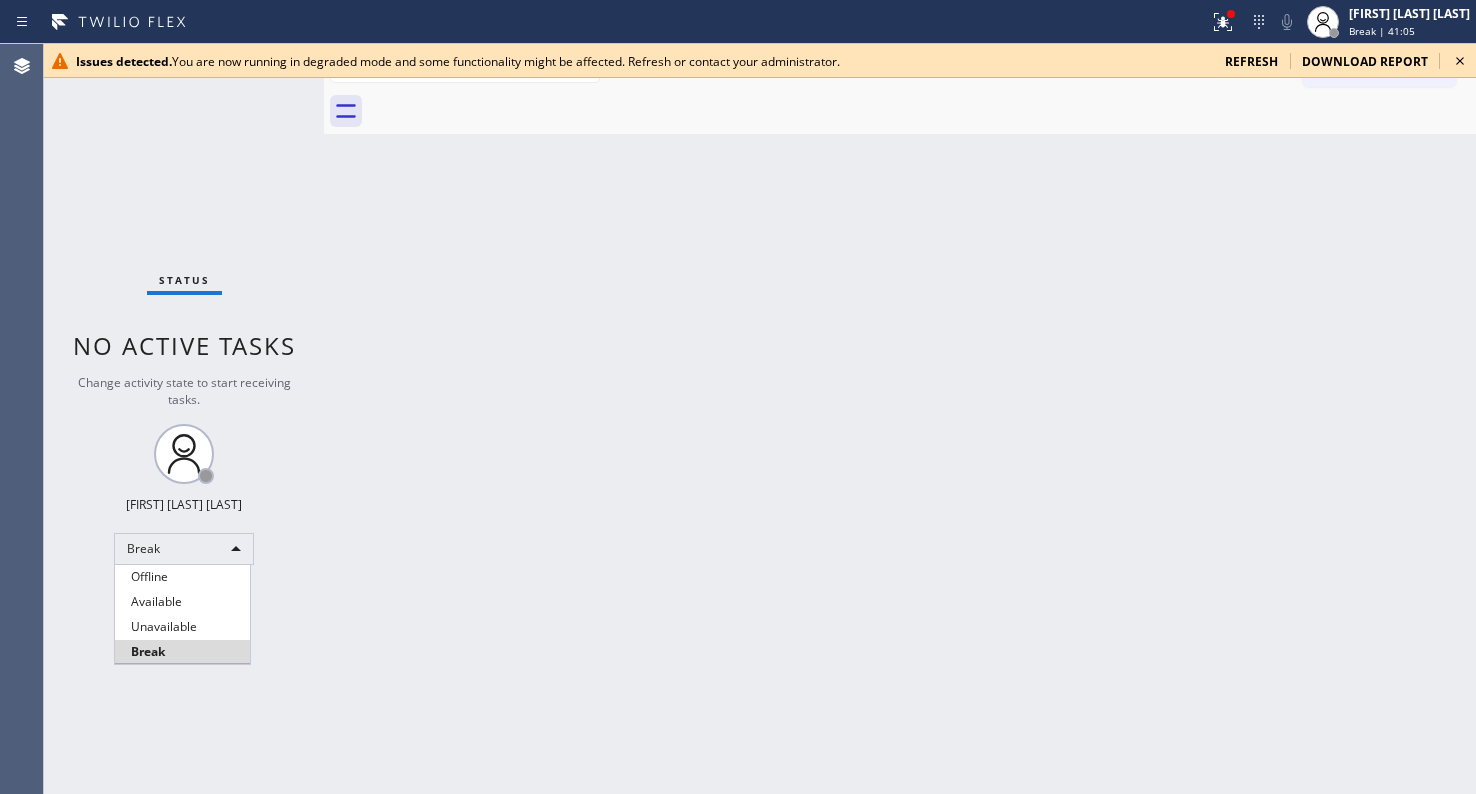 type 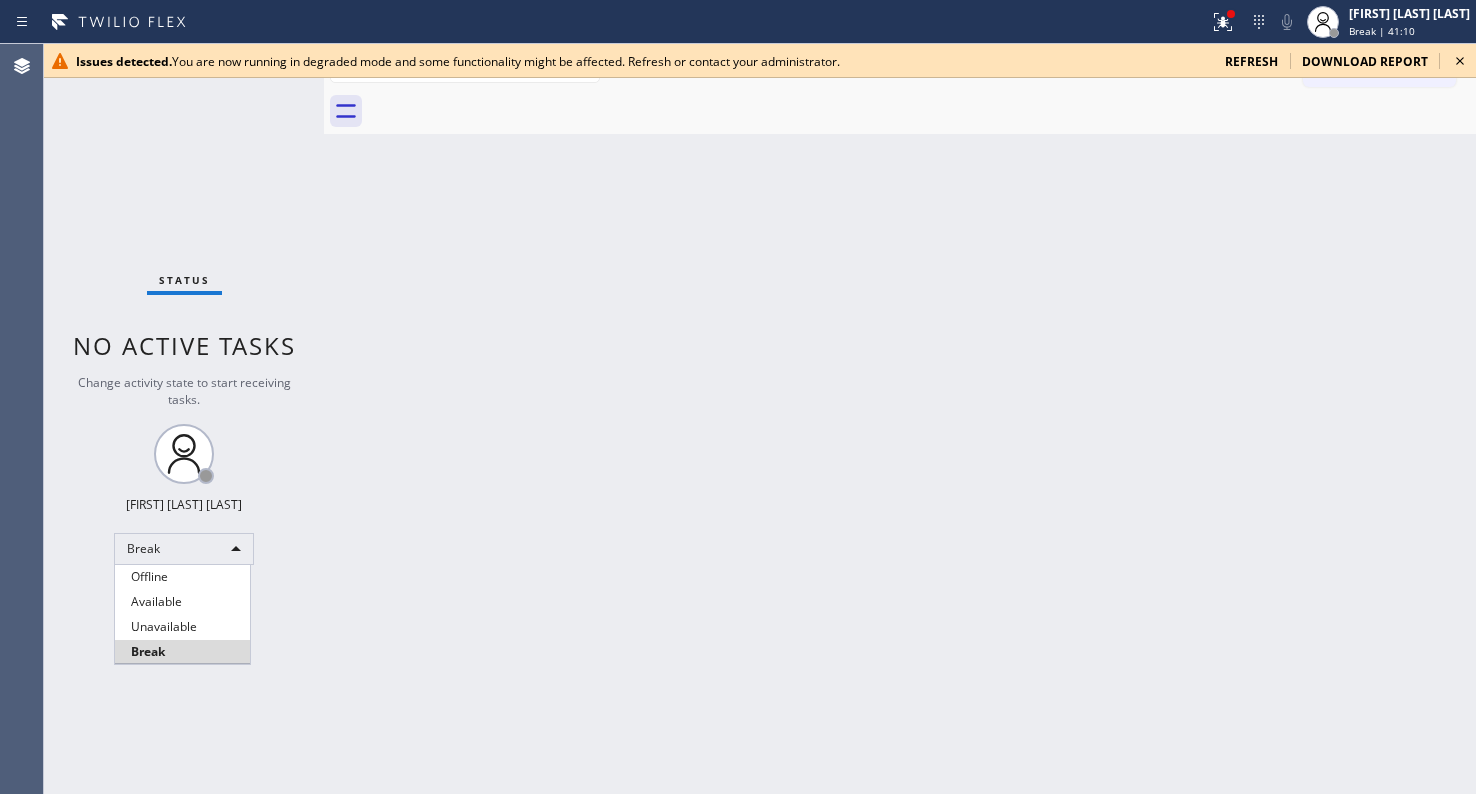 type 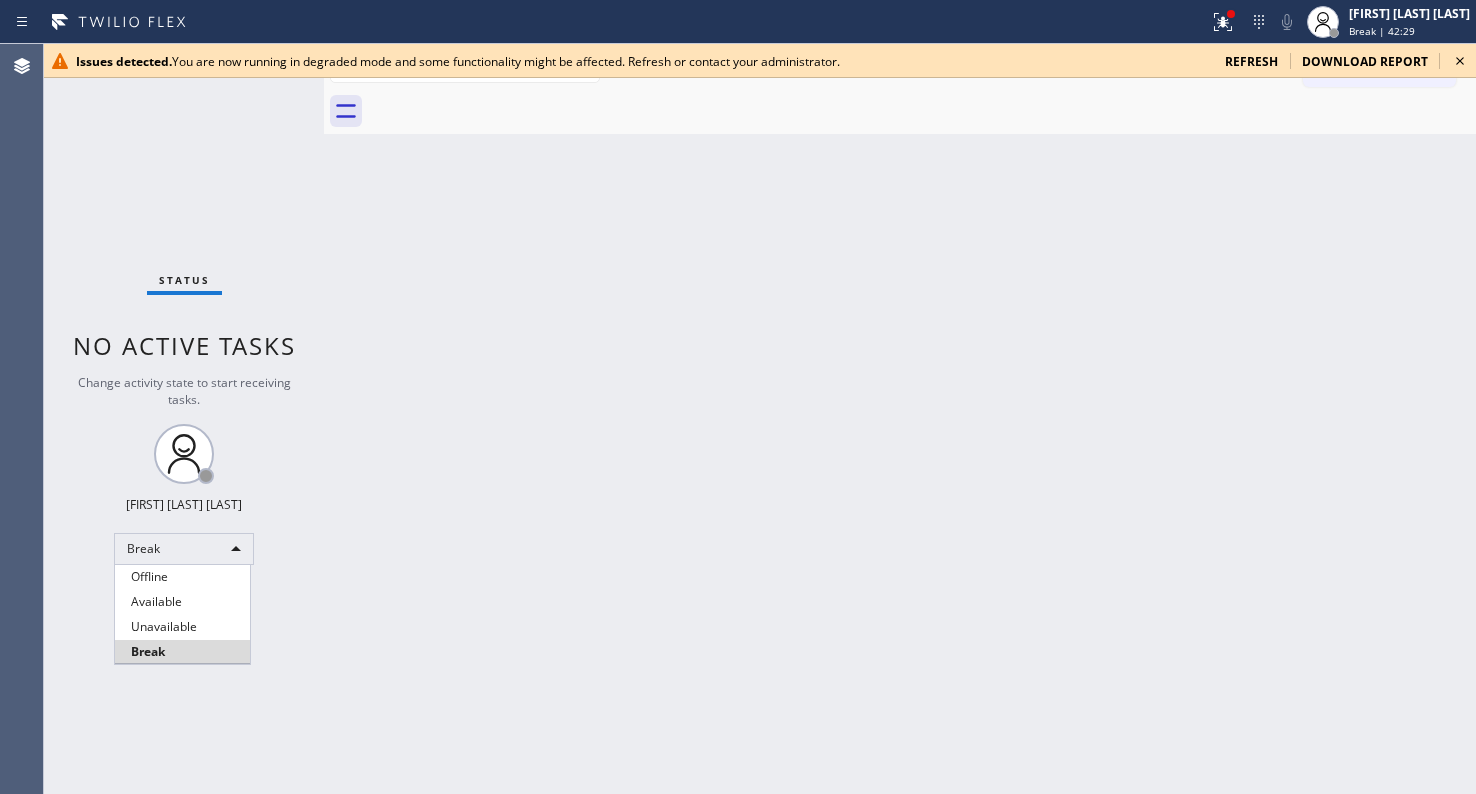 type 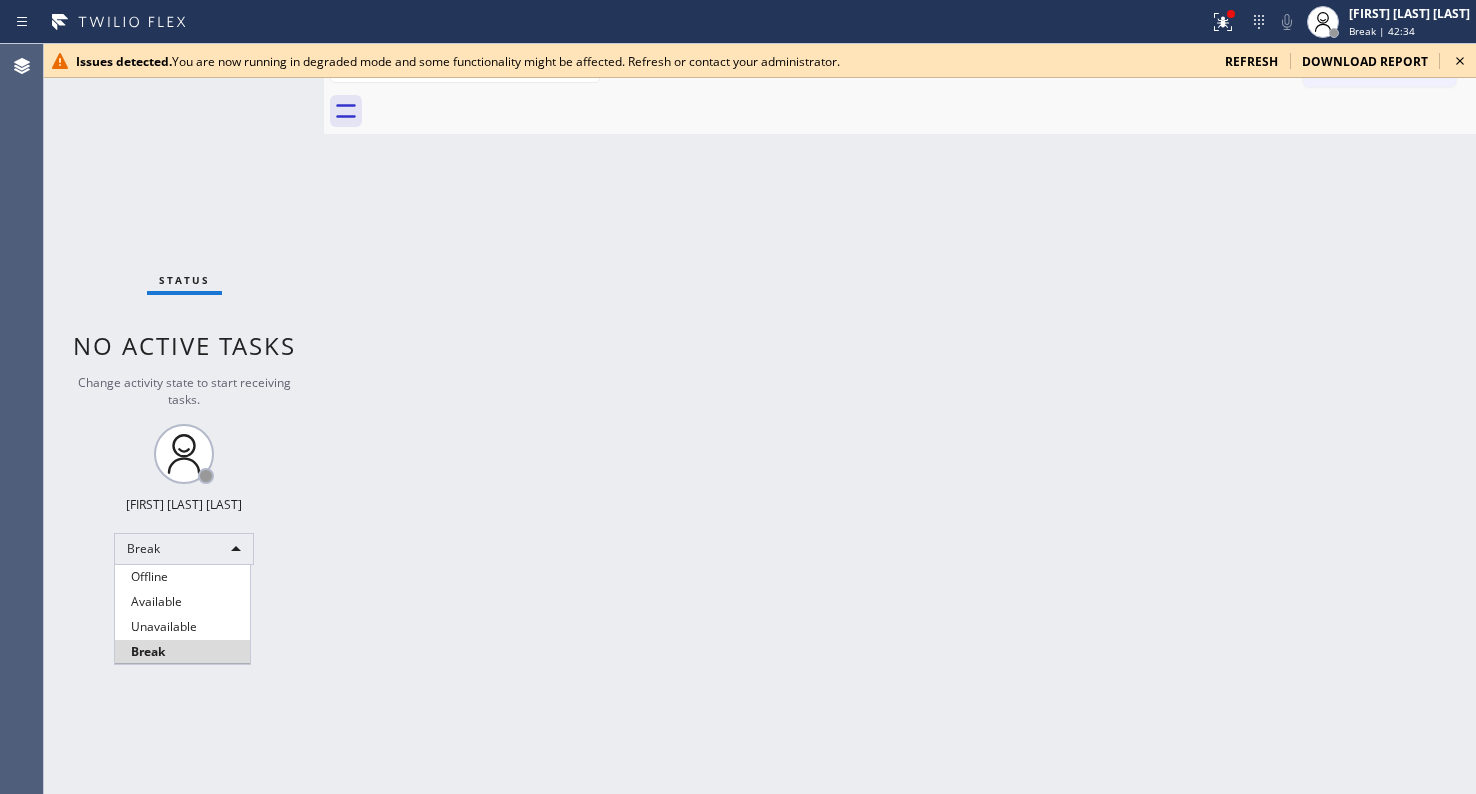 type 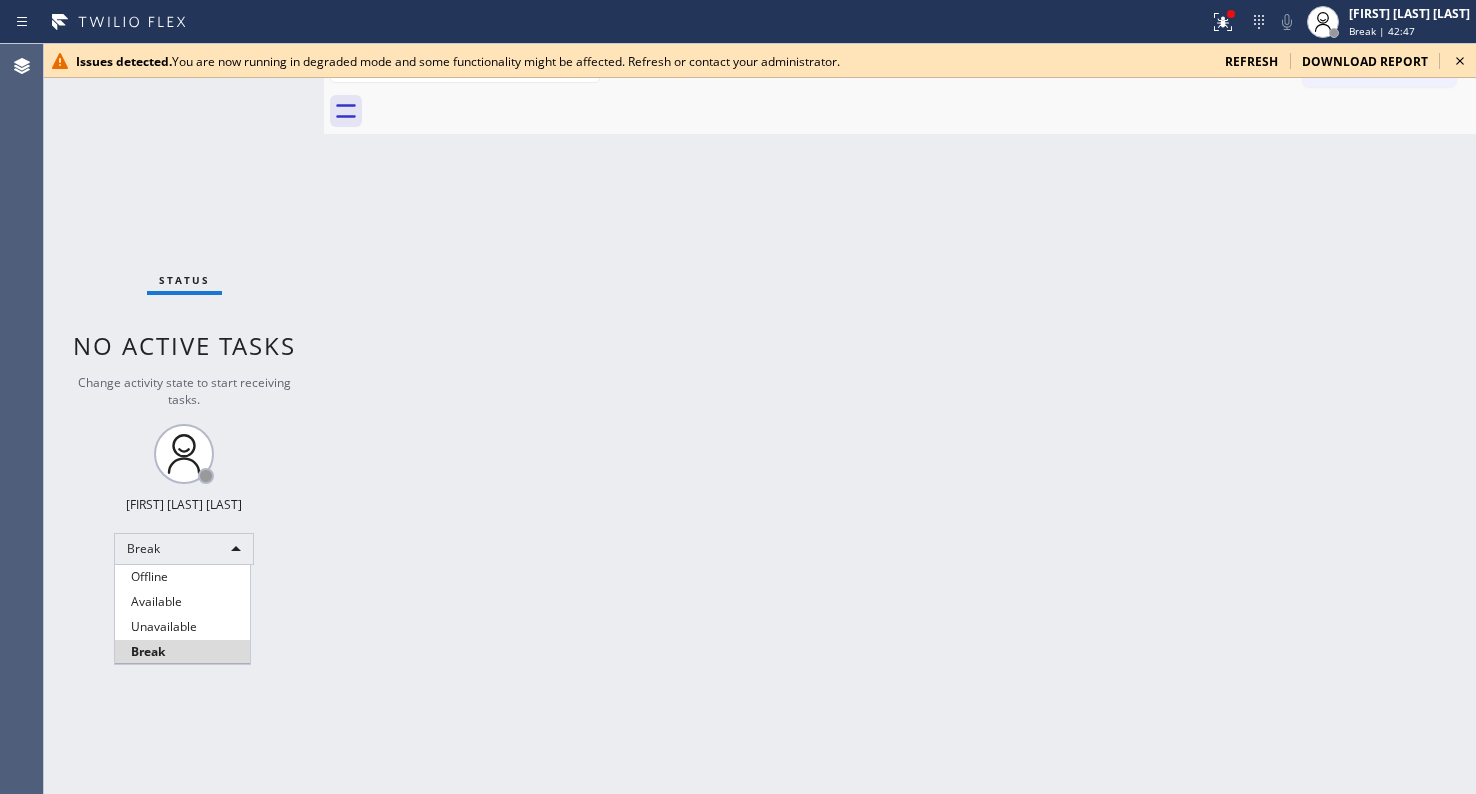 type 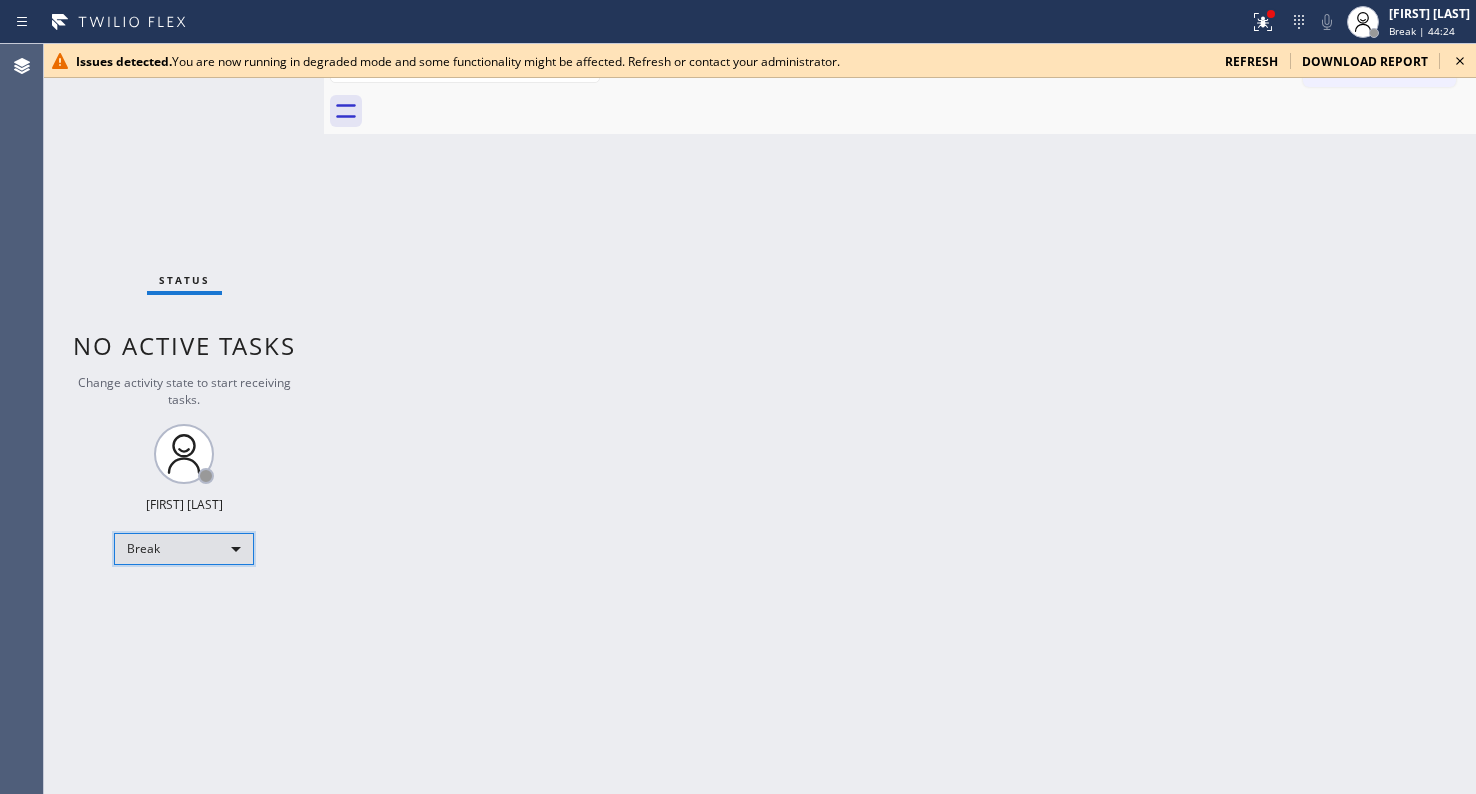scroll, scrollTop: 0, scrollLeft: 0, axis: both 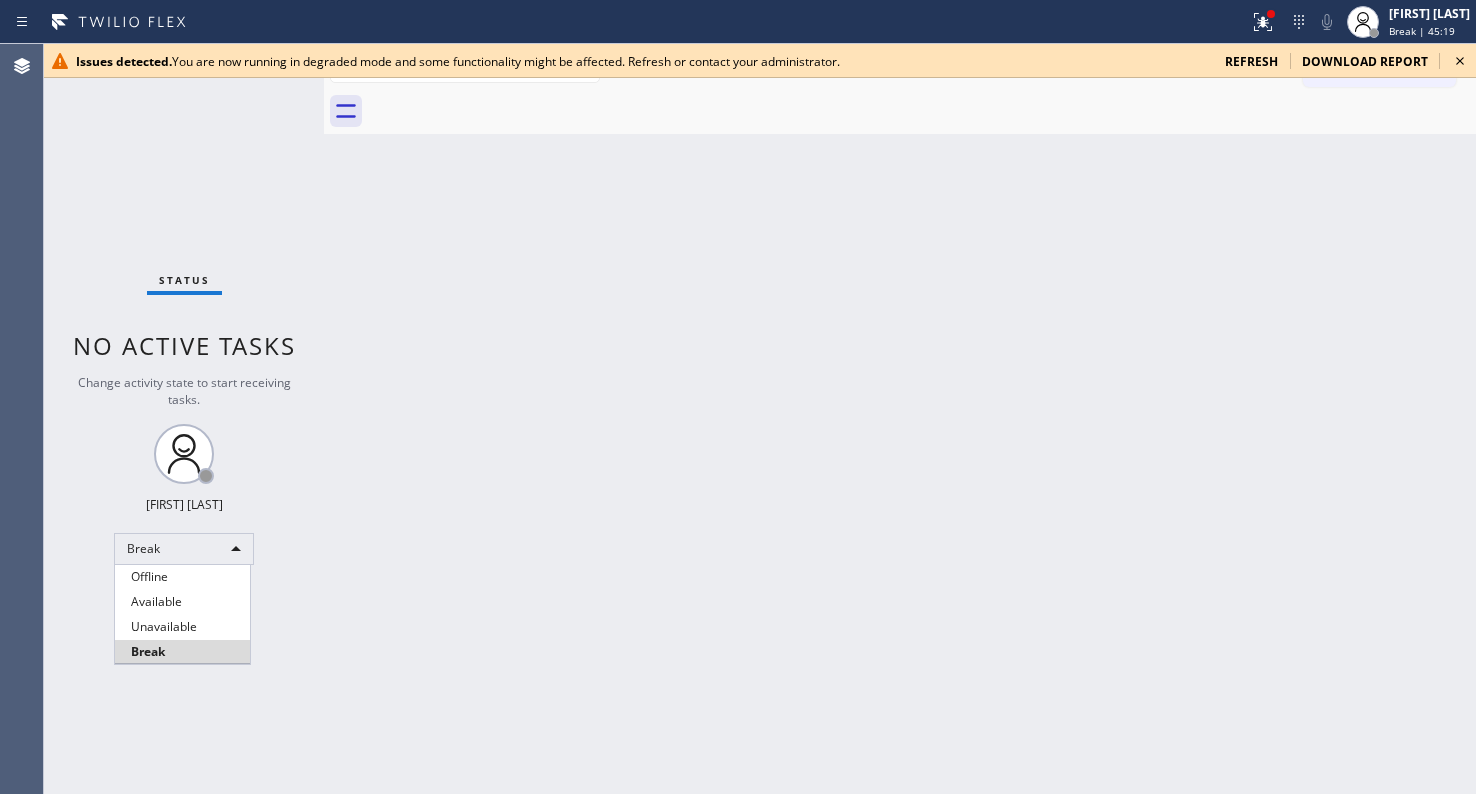 type 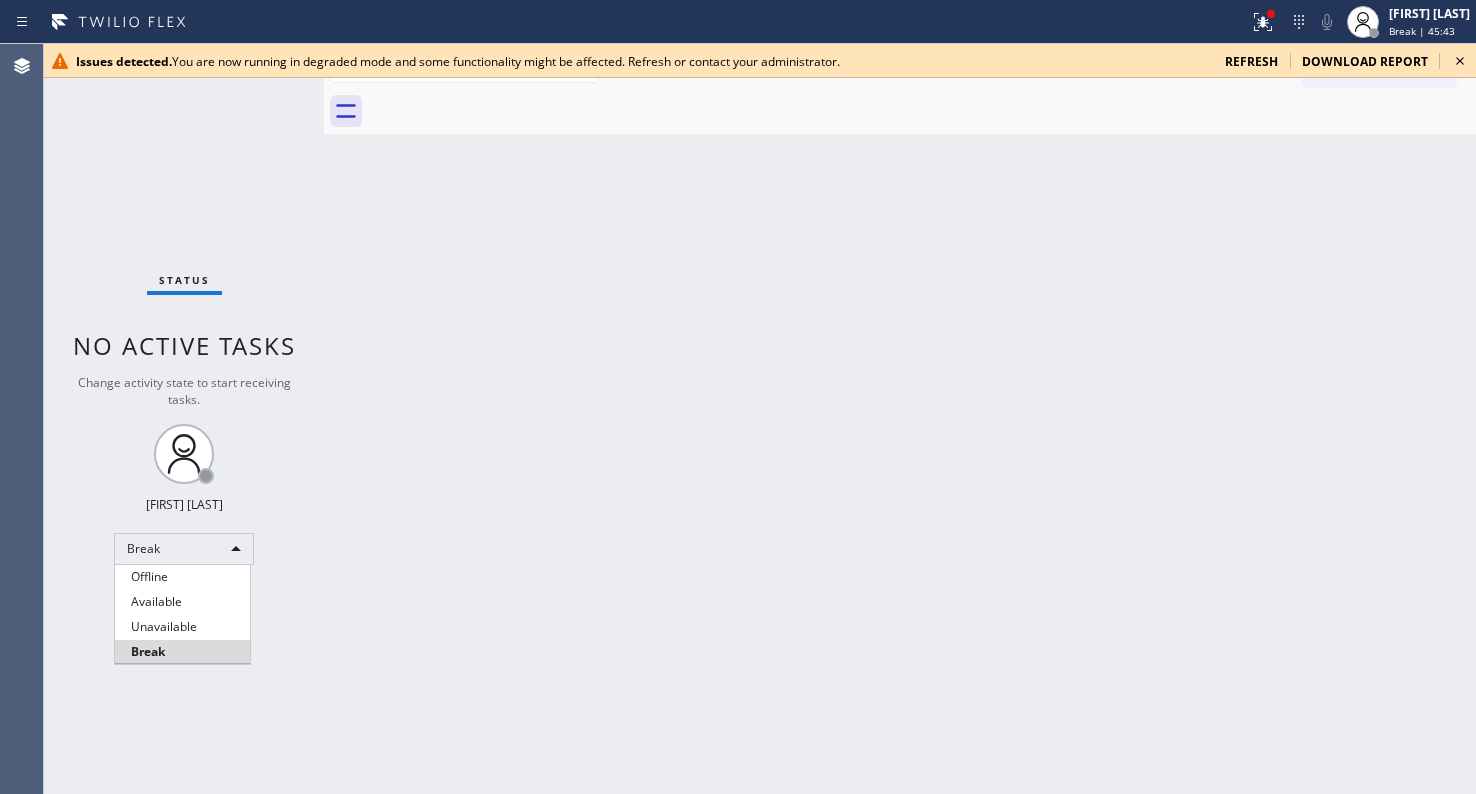 type 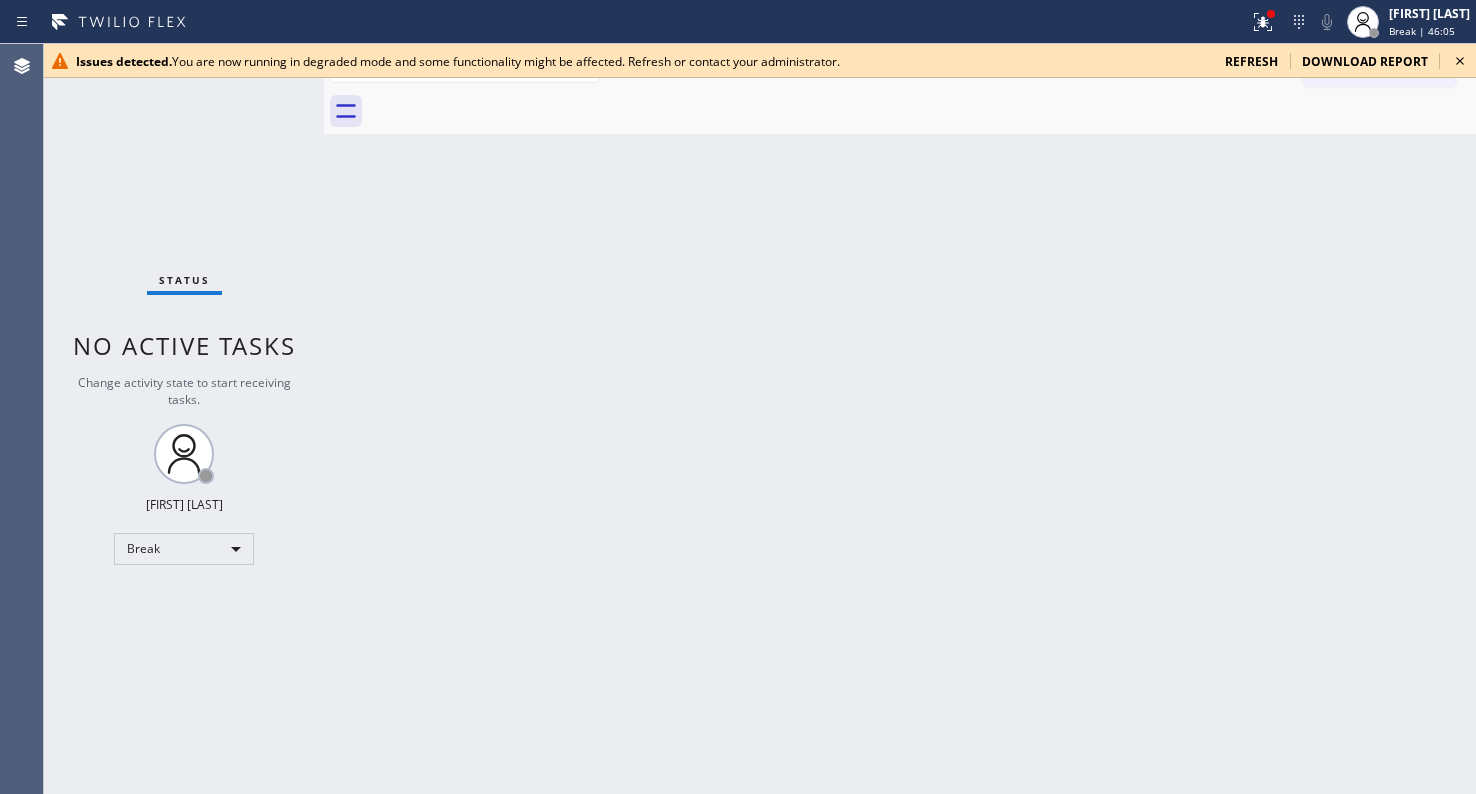type 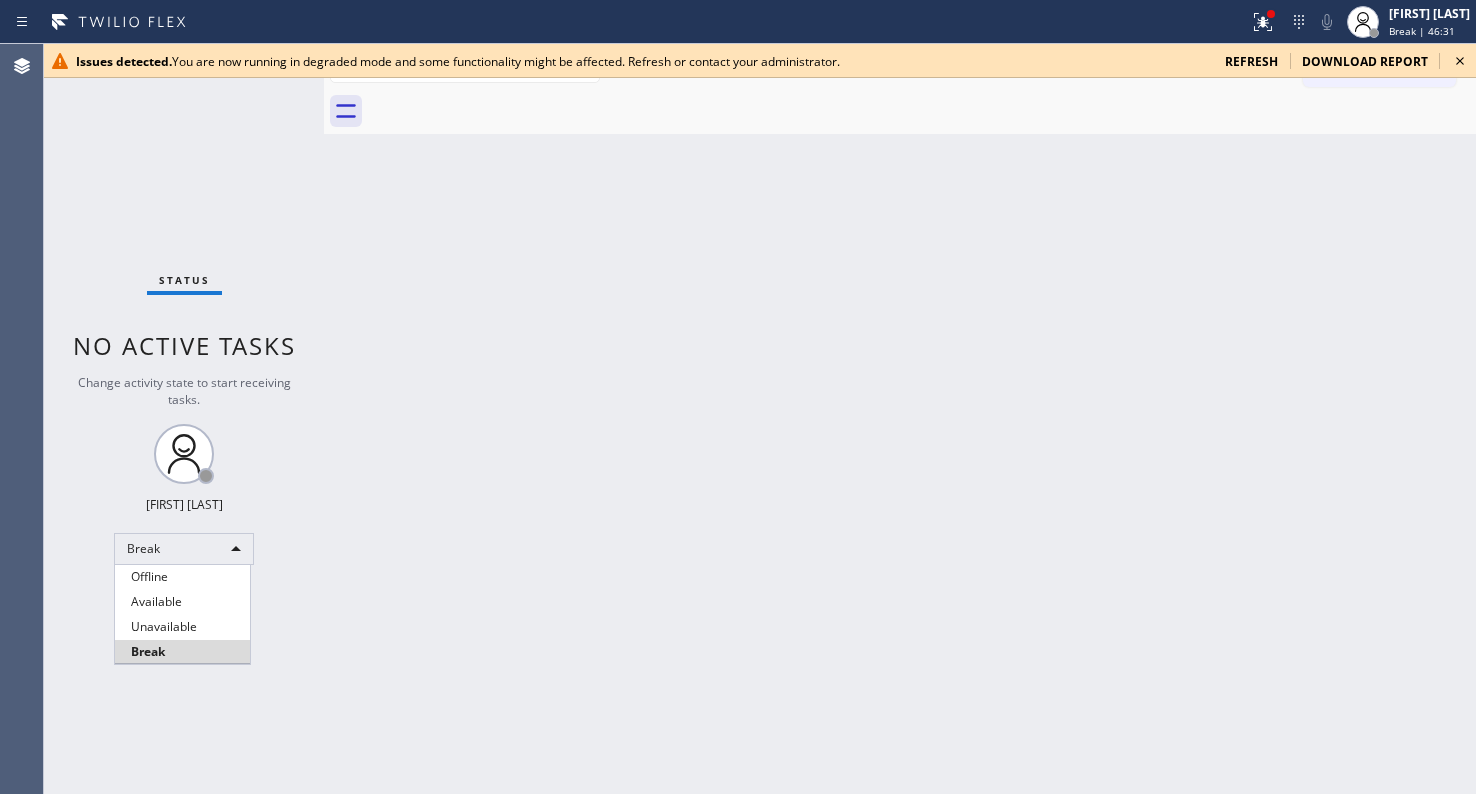type 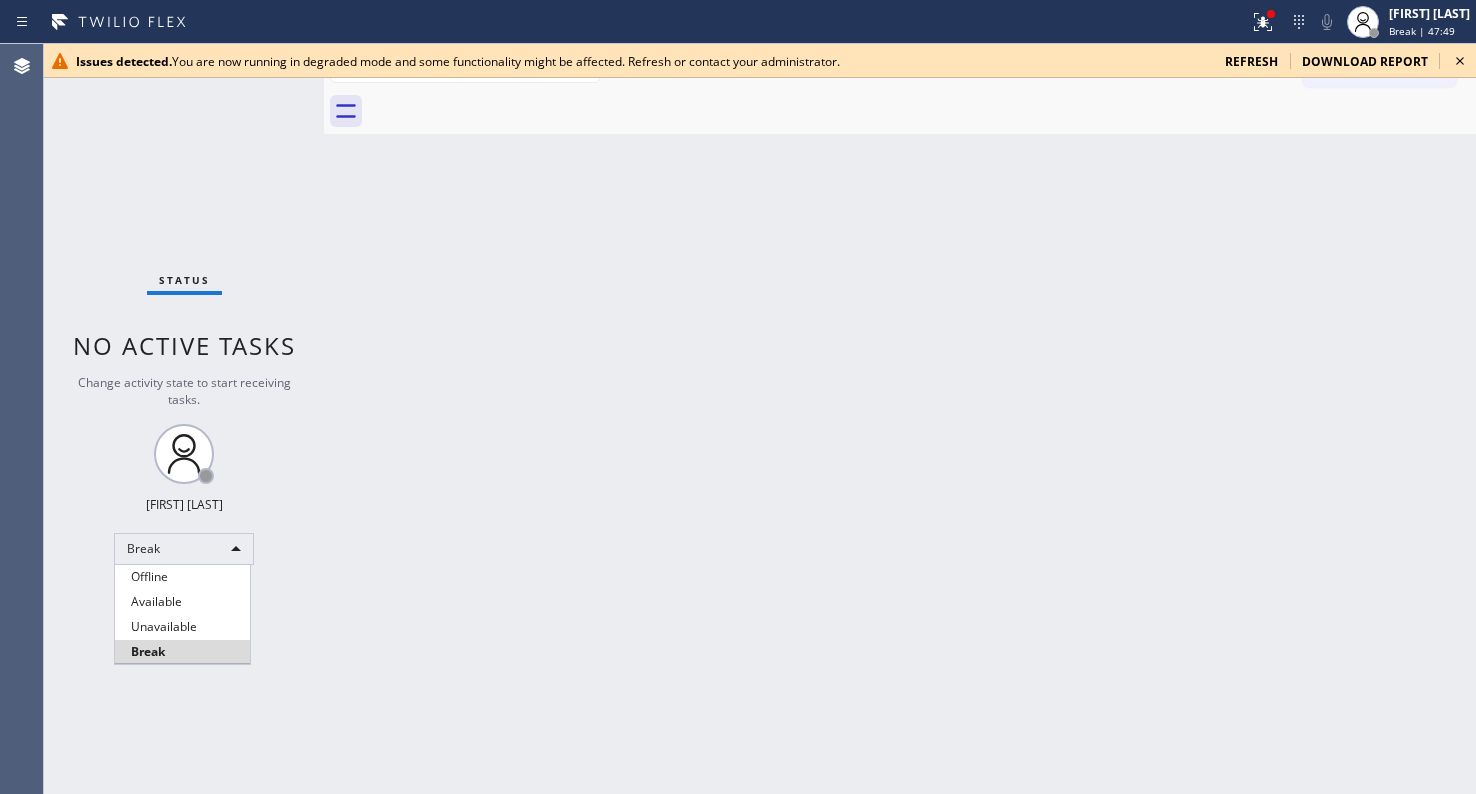 type 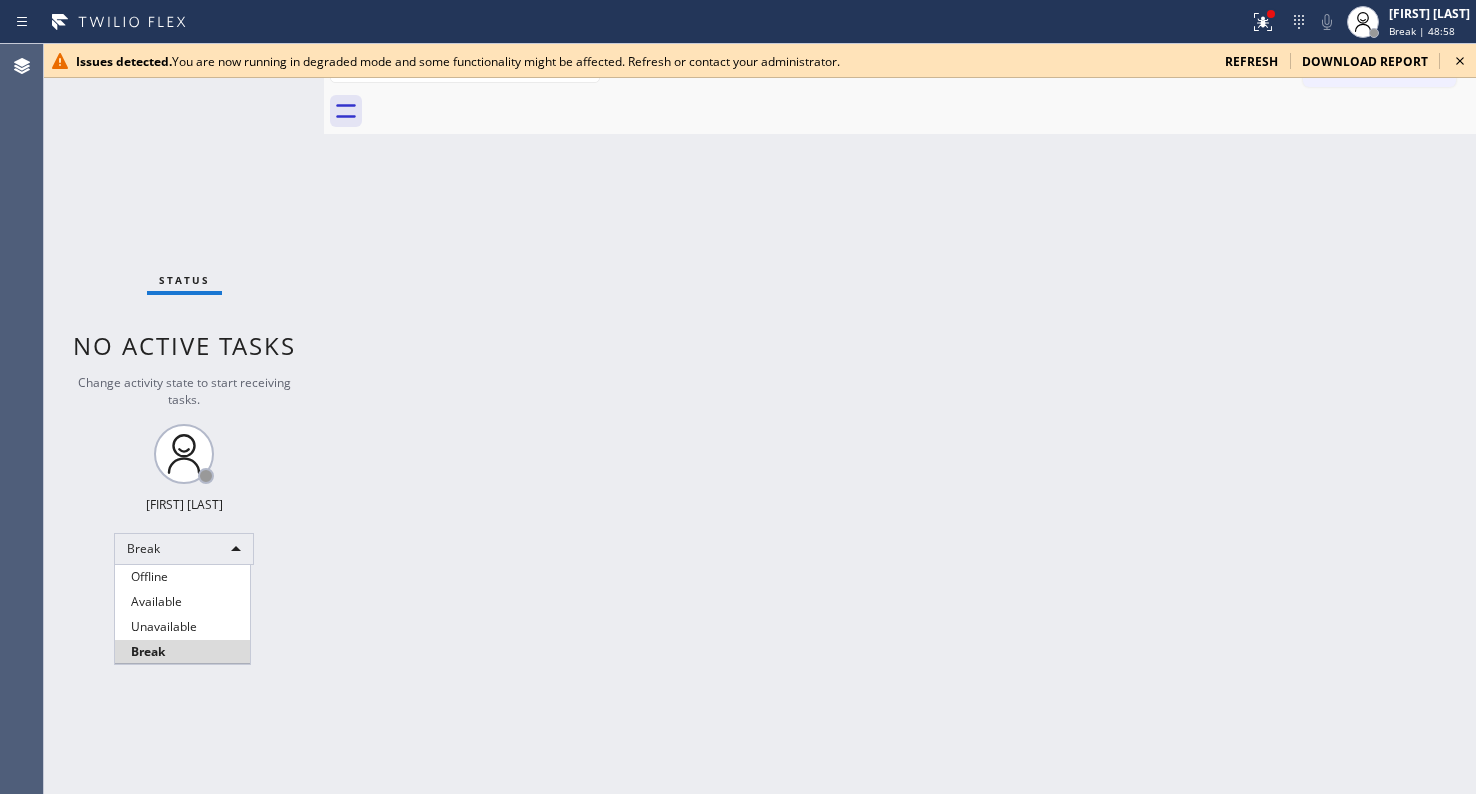 type 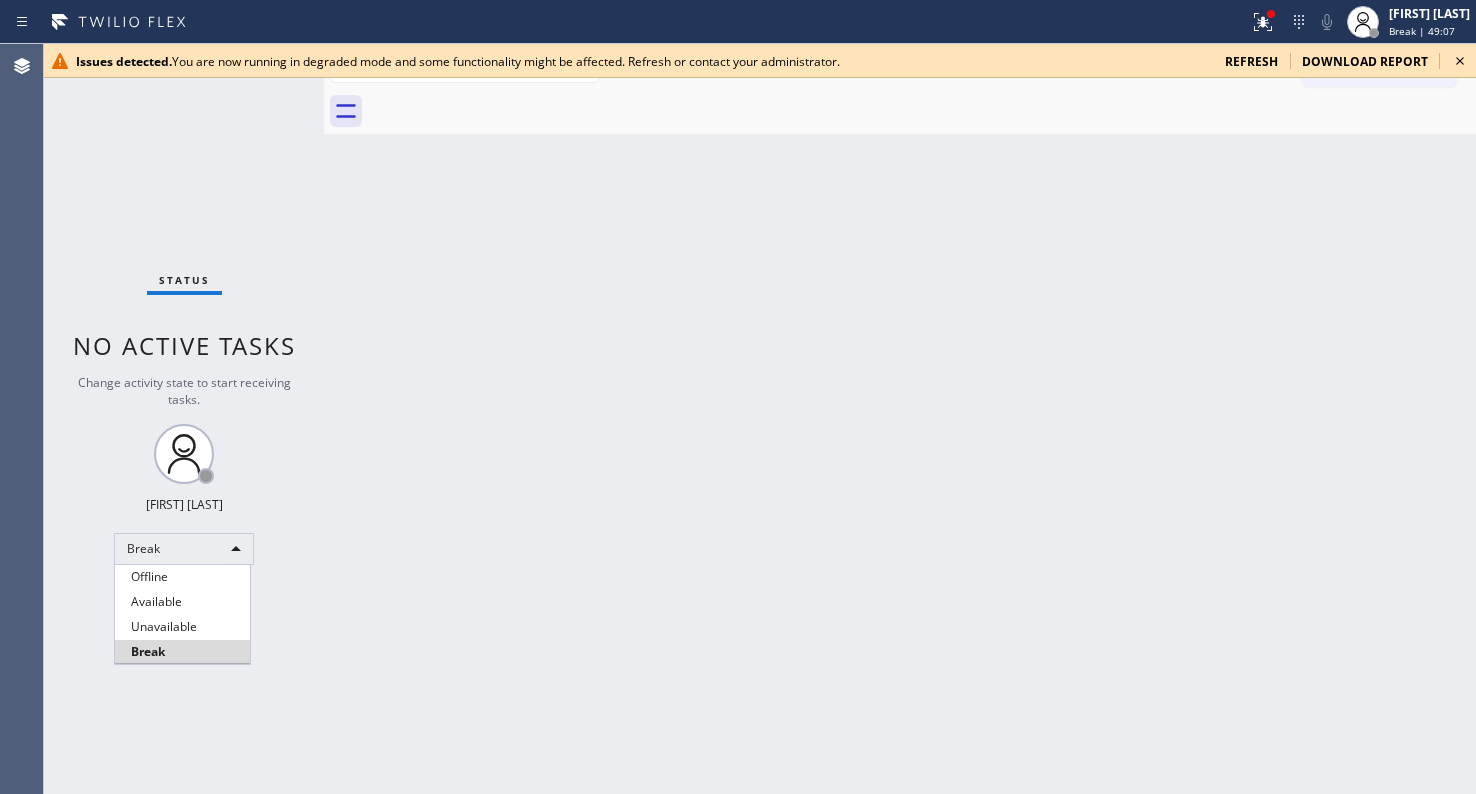type 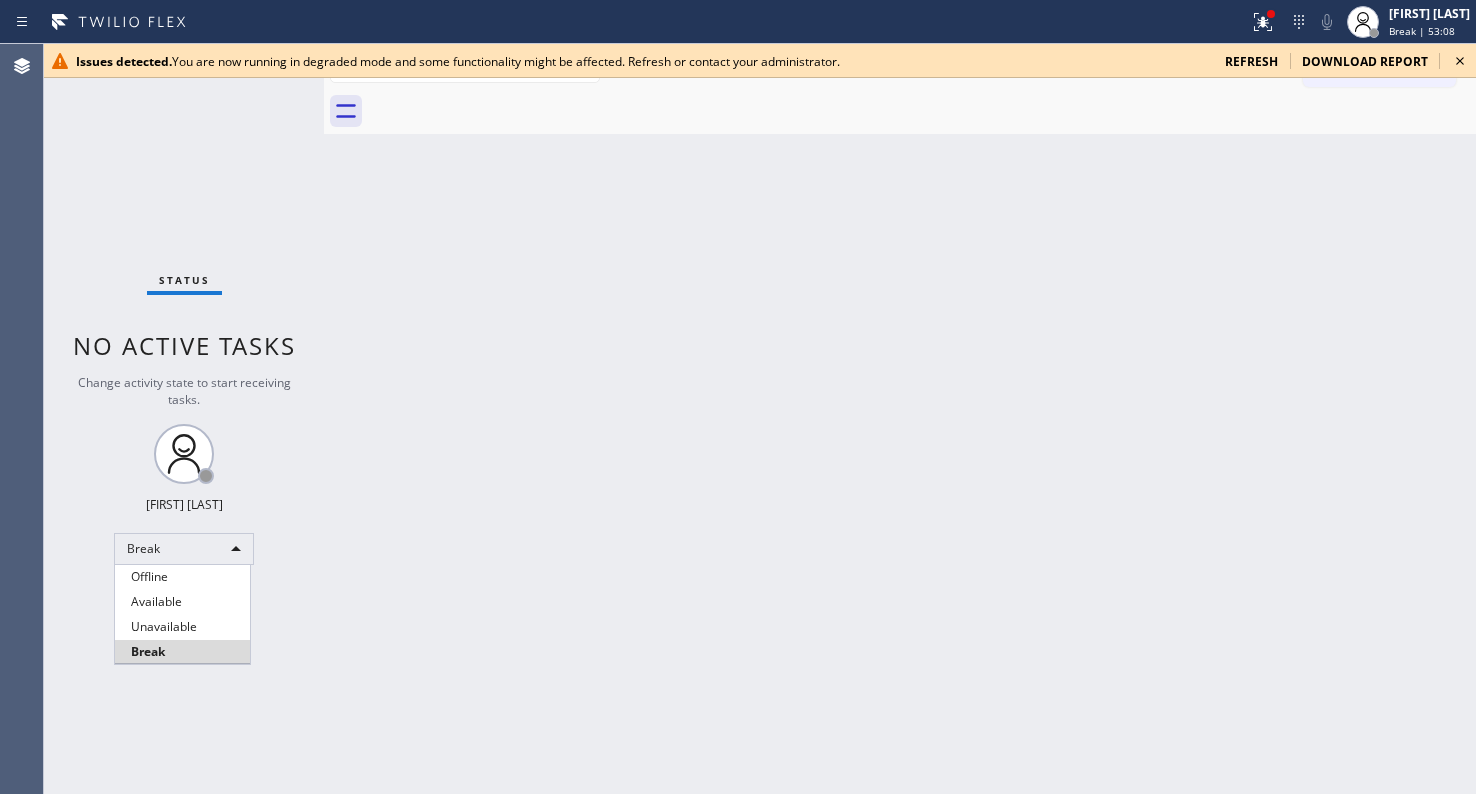 type 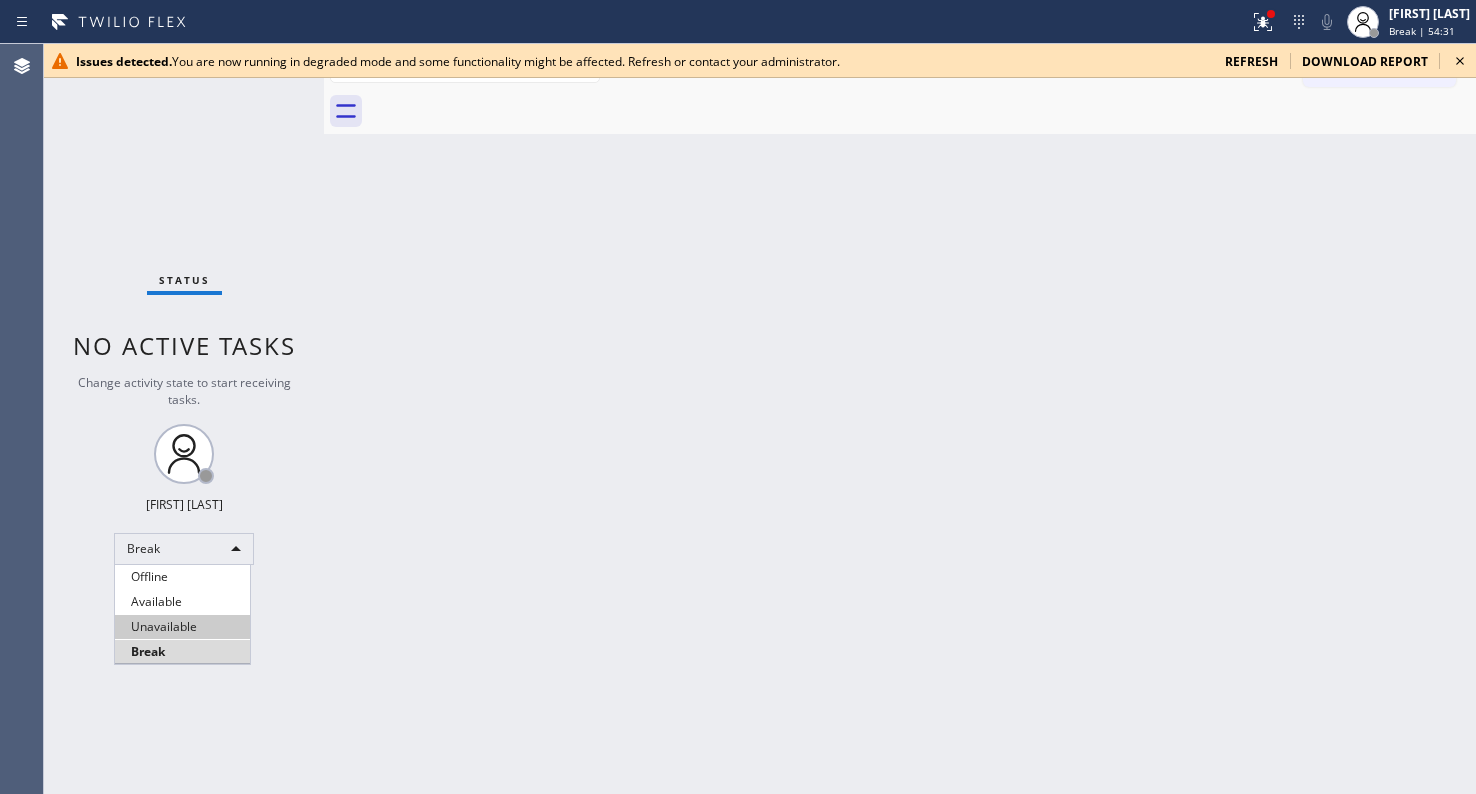 click on "Unavailable" at bounding box center [182, 627] 